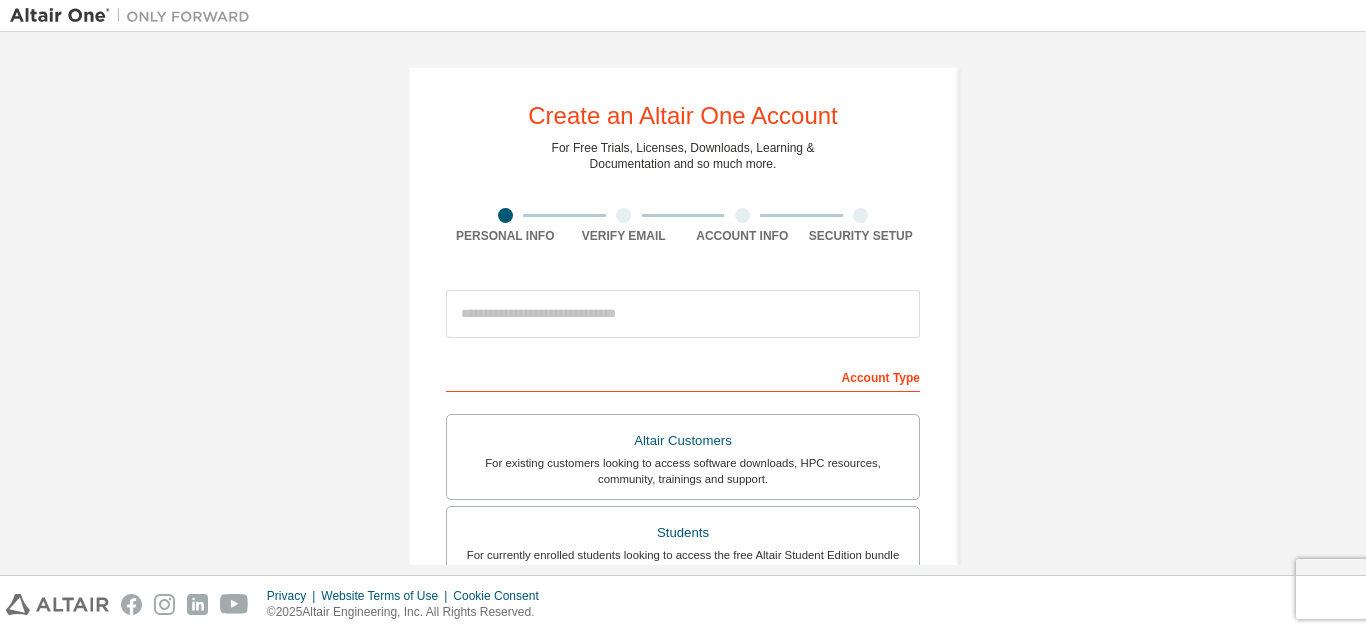 scroll, scrollTop: 0, scrollLeft: 0, axis: both 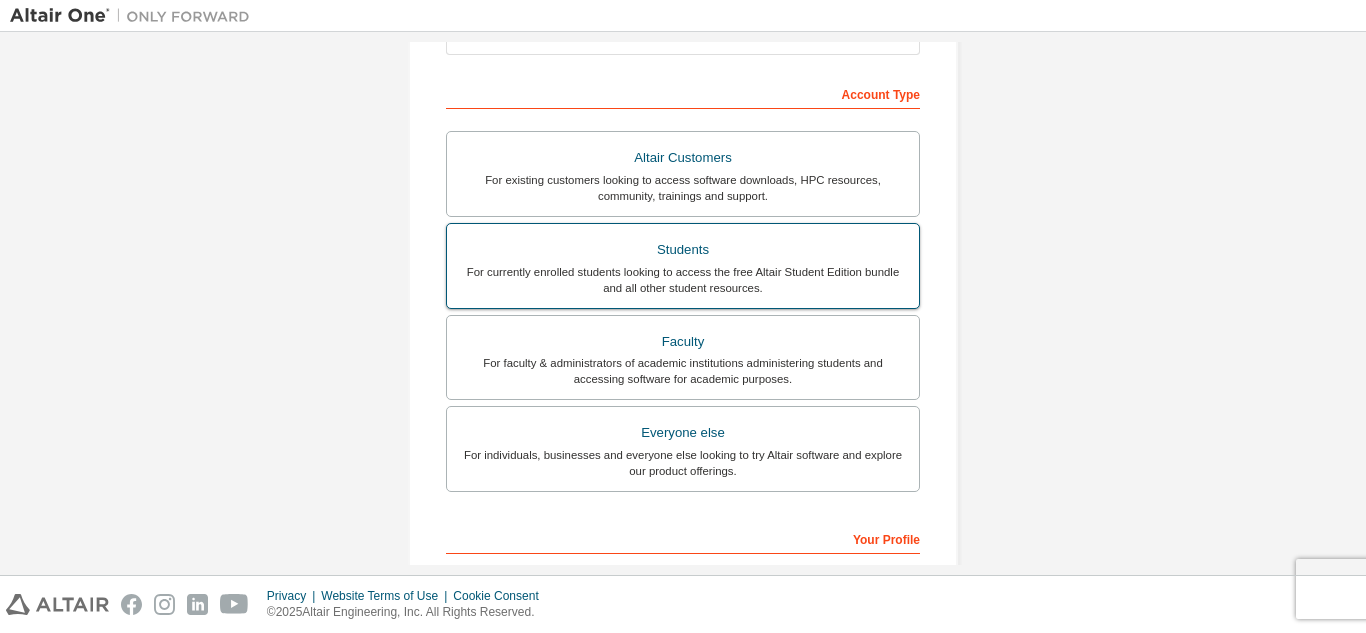 click on "Students" at bounding box center (683, 250) 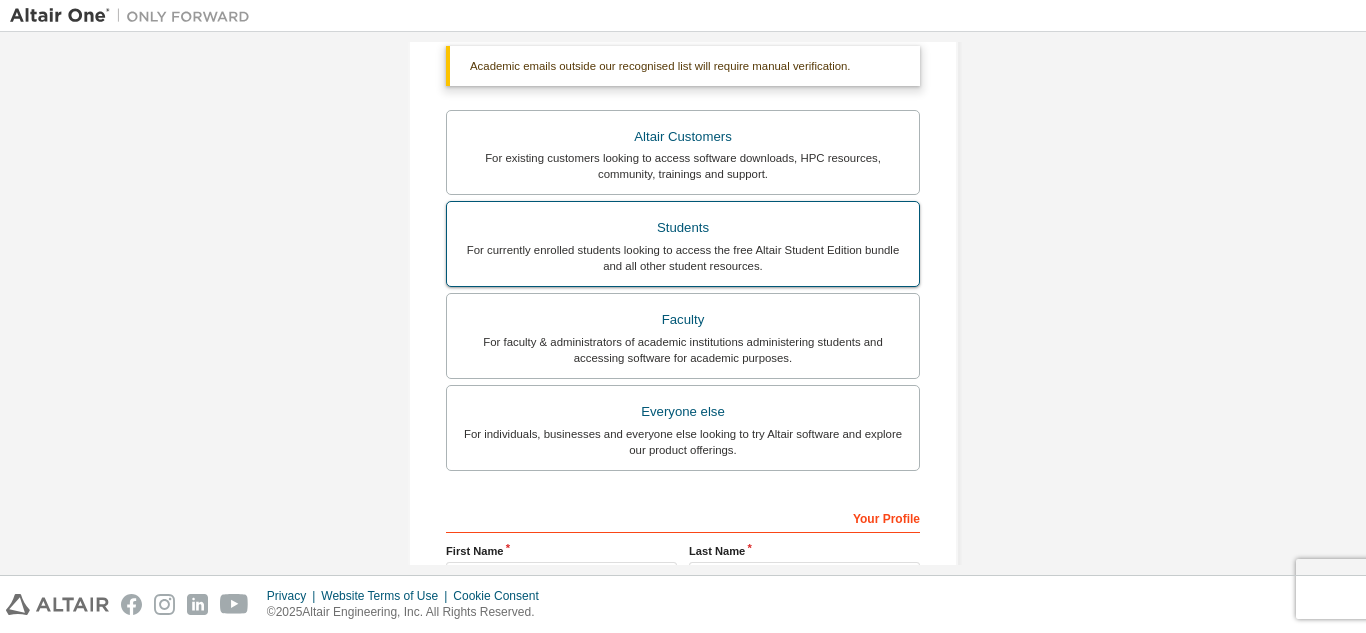 scroll, scrollTop: 338, scrollLeft: 0, axis: vertical 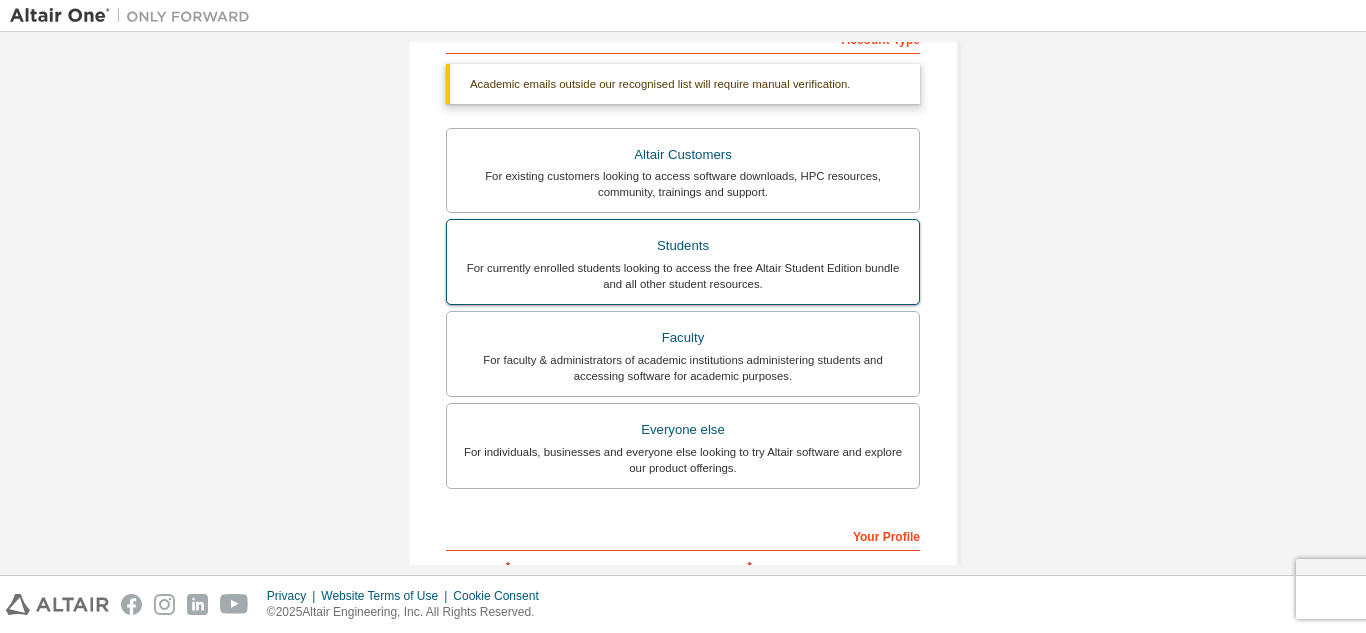 click on "Students" at bounding box center [683, 246] 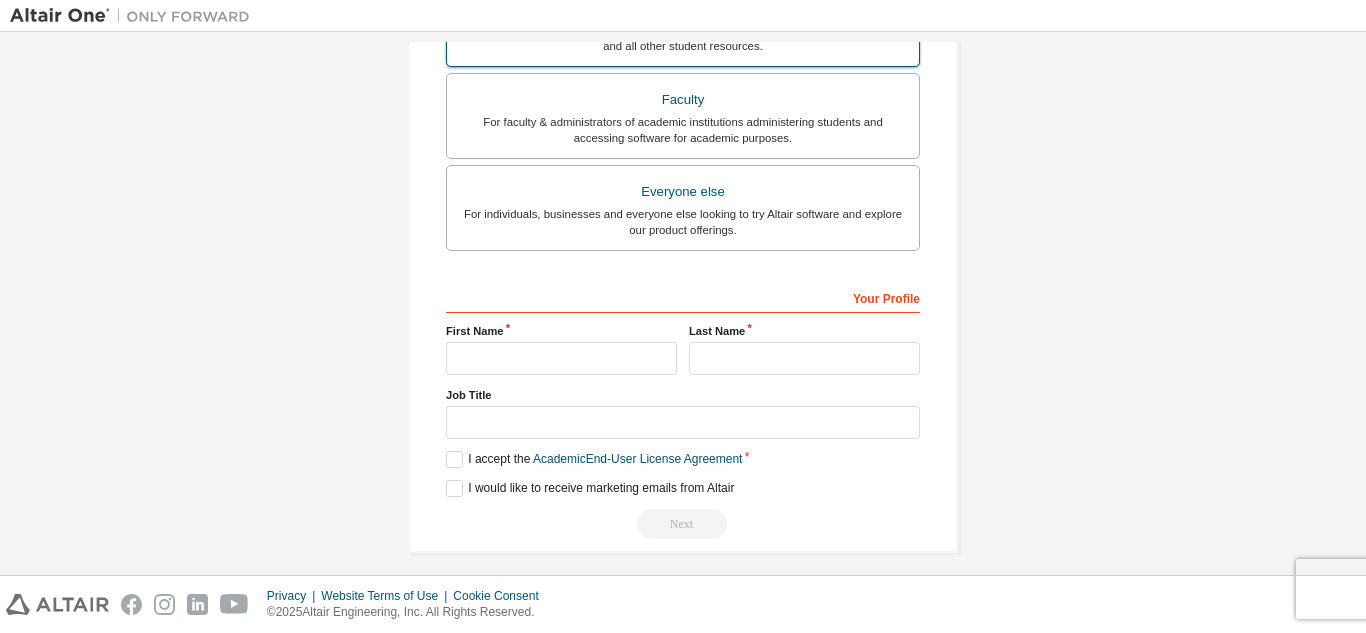 scroll, scrollTop: 588, scrollLeft: 0, axis: vertical 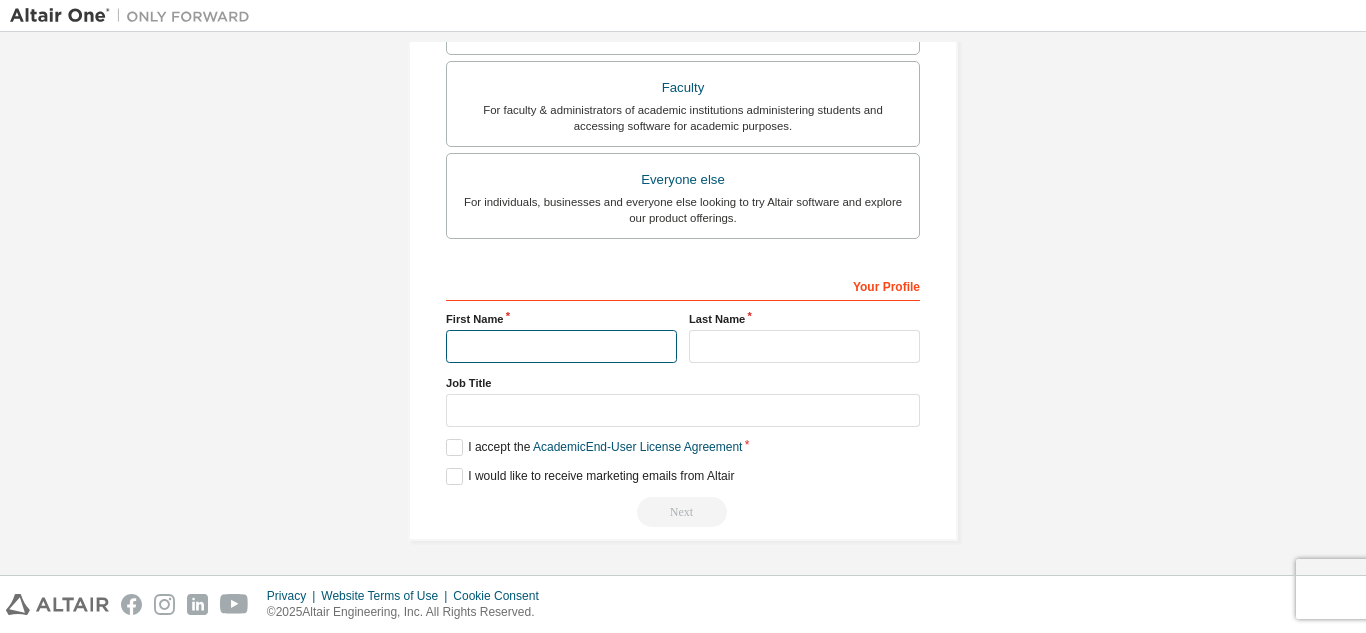 click at bounding box center (561, 346) 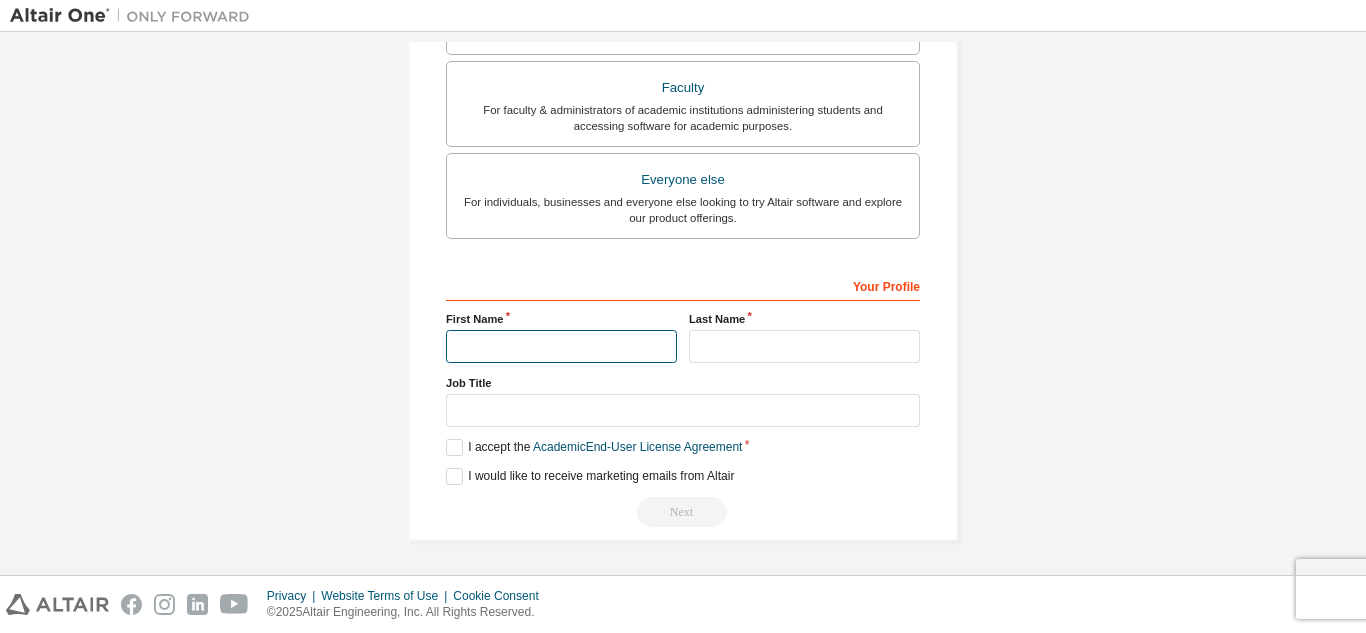 type on "**********" 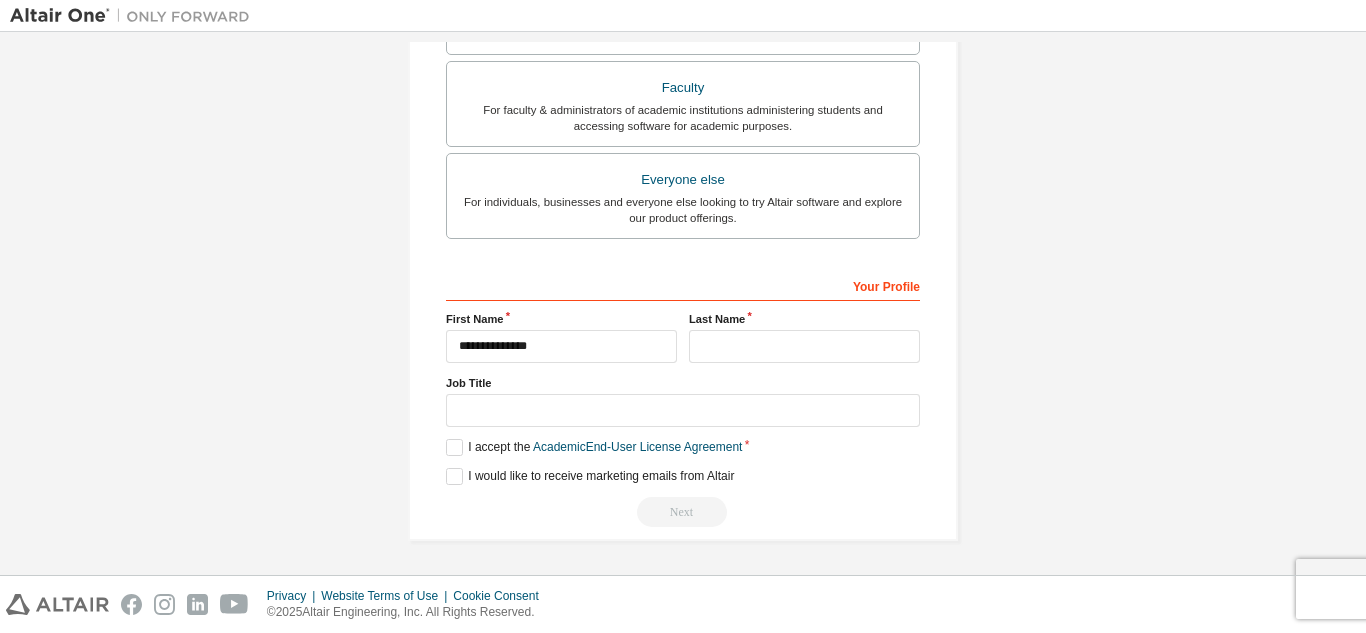 type on "**********" 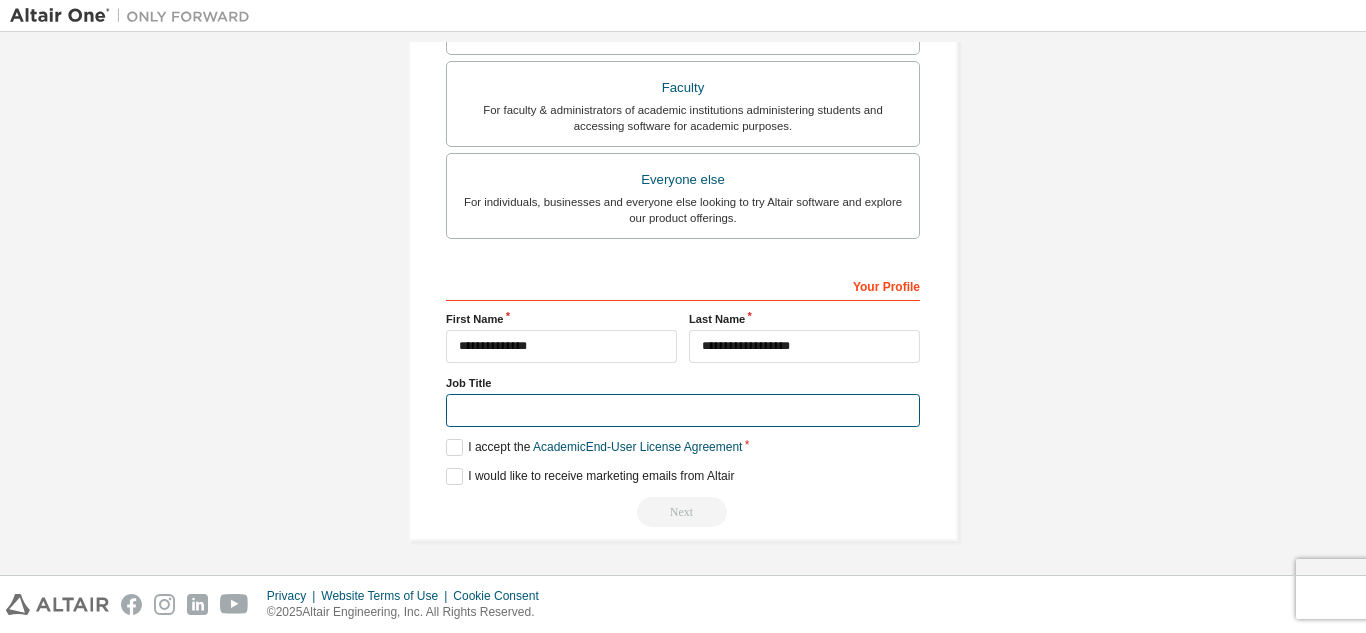 click at bounding box center (683, 410) 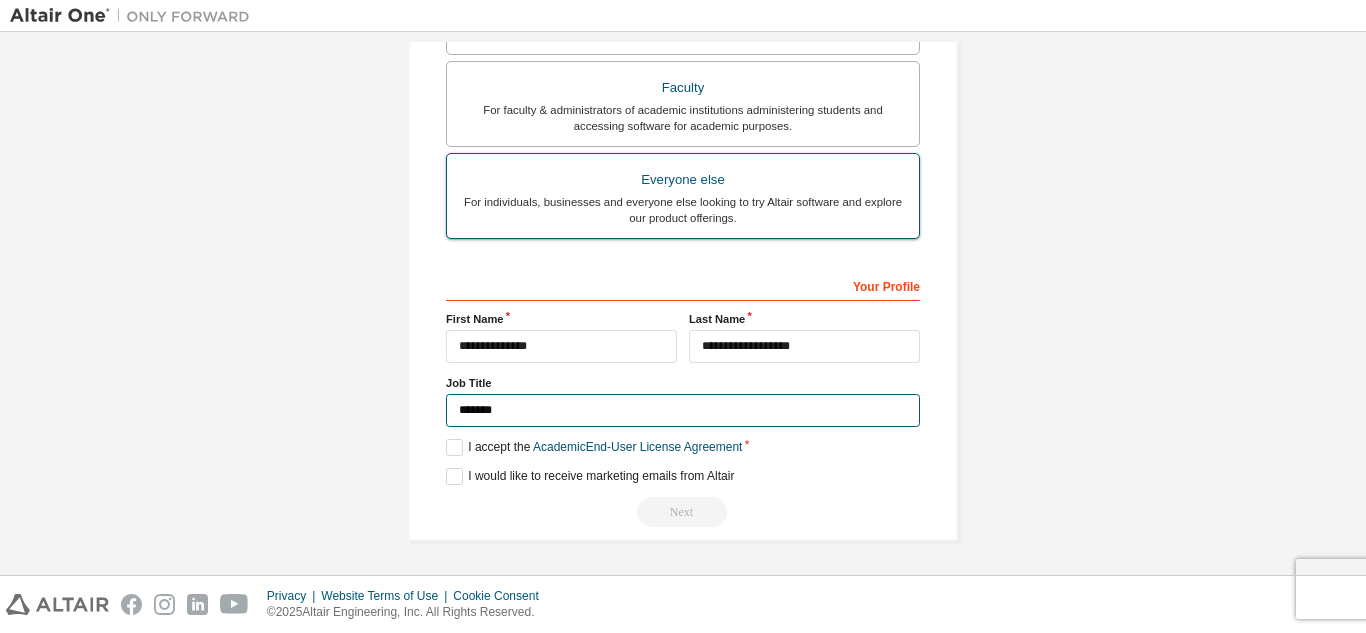 scroll, scrollTop: 605, scrollLeft: 0, axis: vertical 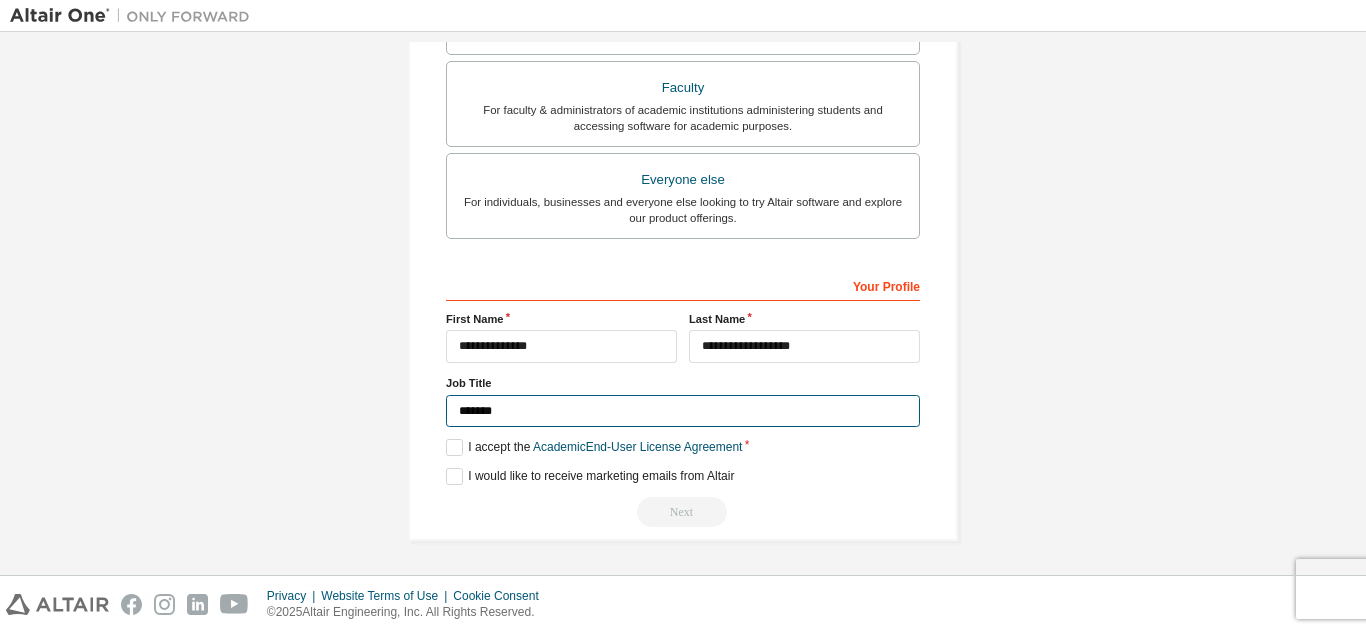 type on "*******" 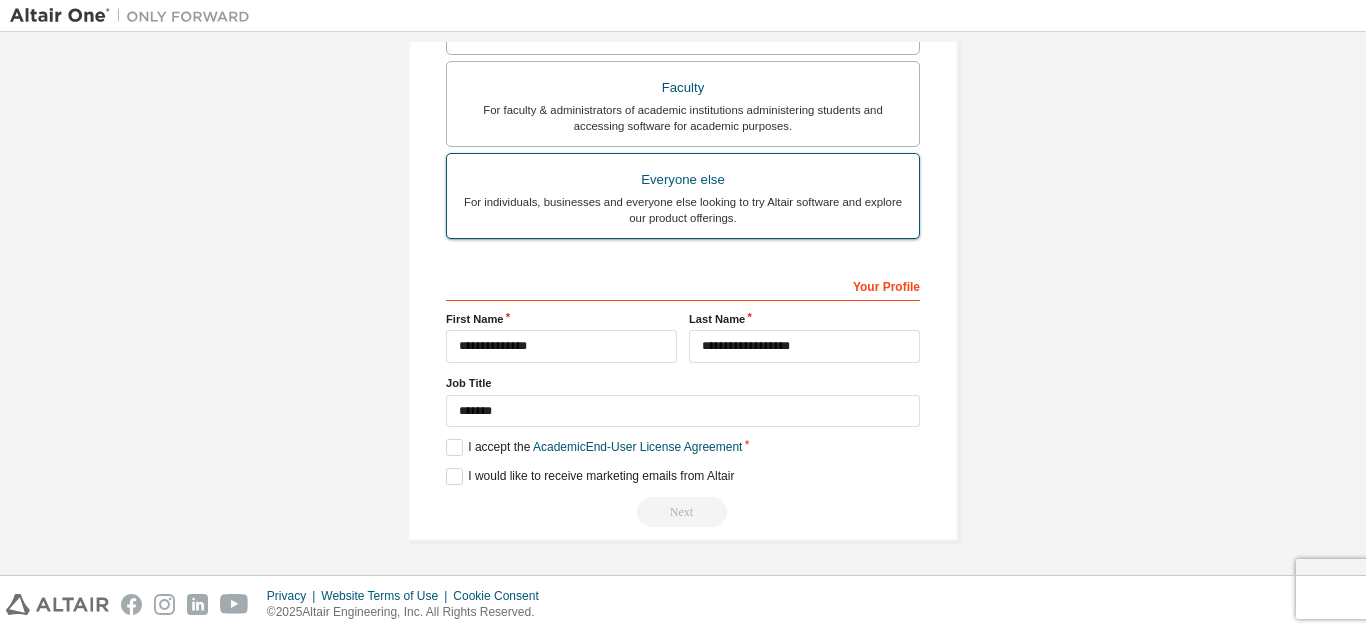 click on "For individuals, businesses and everyone else looking to try Altair software and explore our product offerings." at bounding box center (683, 210) 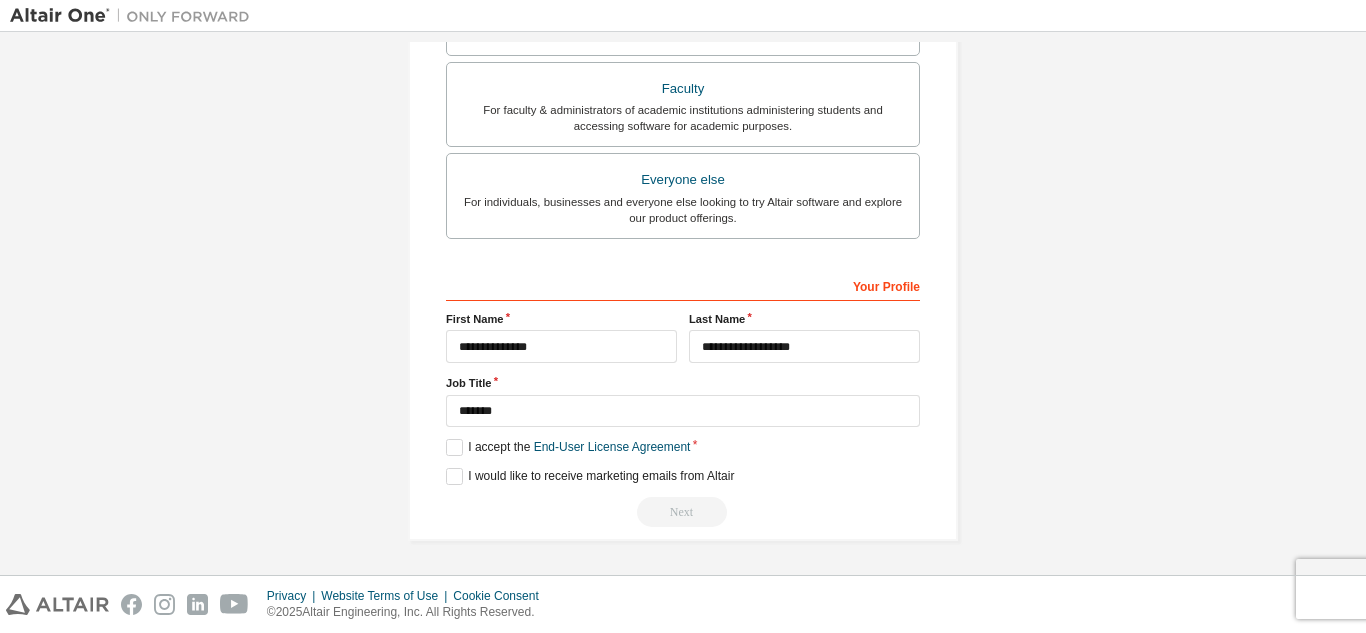 scroll, scrollTop: 0, scrollLeft: 0, axis: both 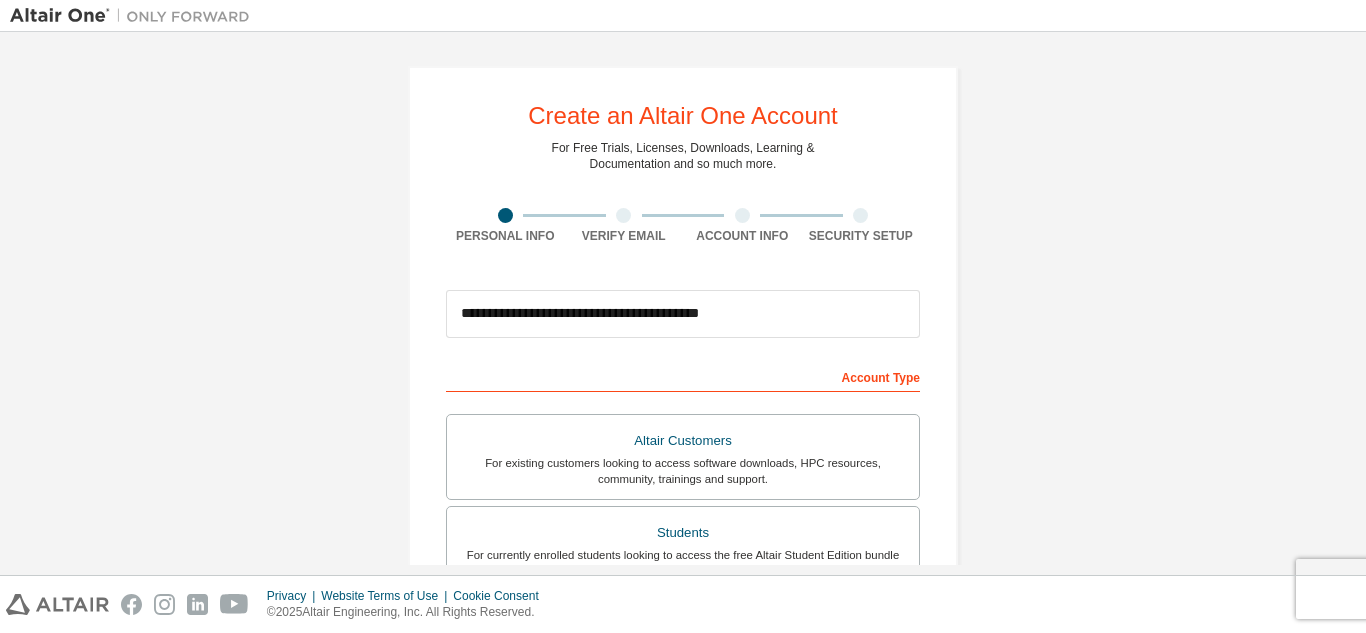 click on "Account Type" at bounding box center [683, 376] 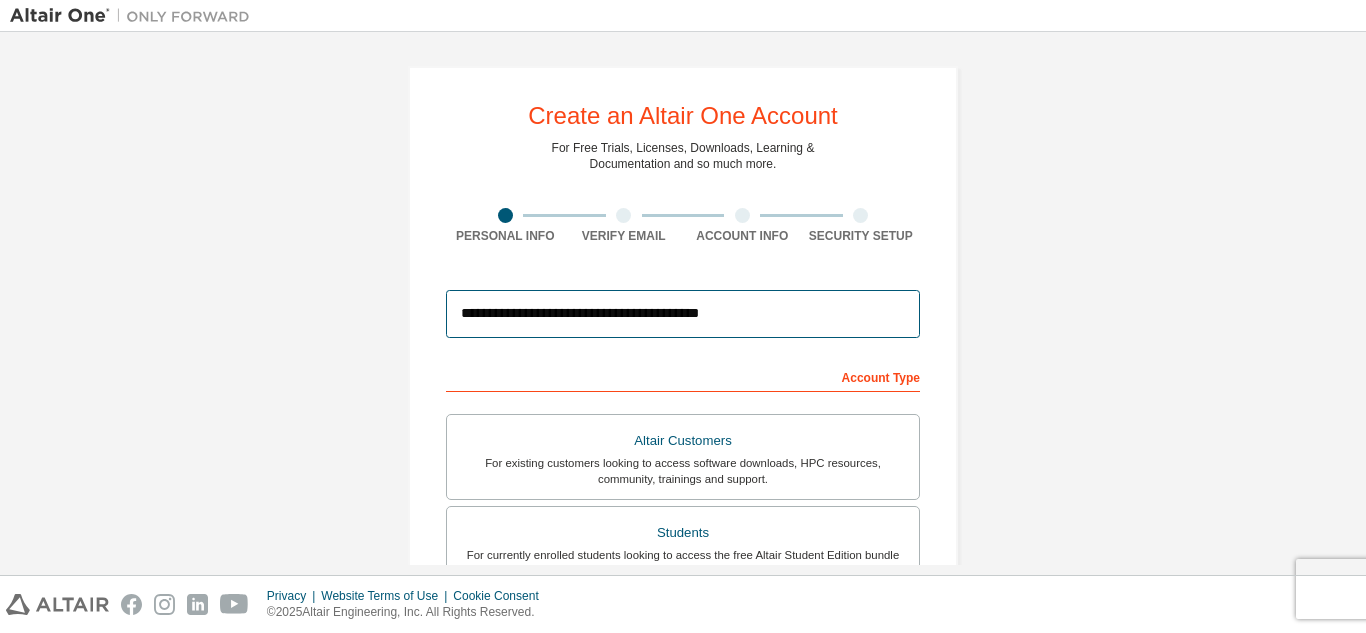 click on "**********" at bounding box center (683, 314) 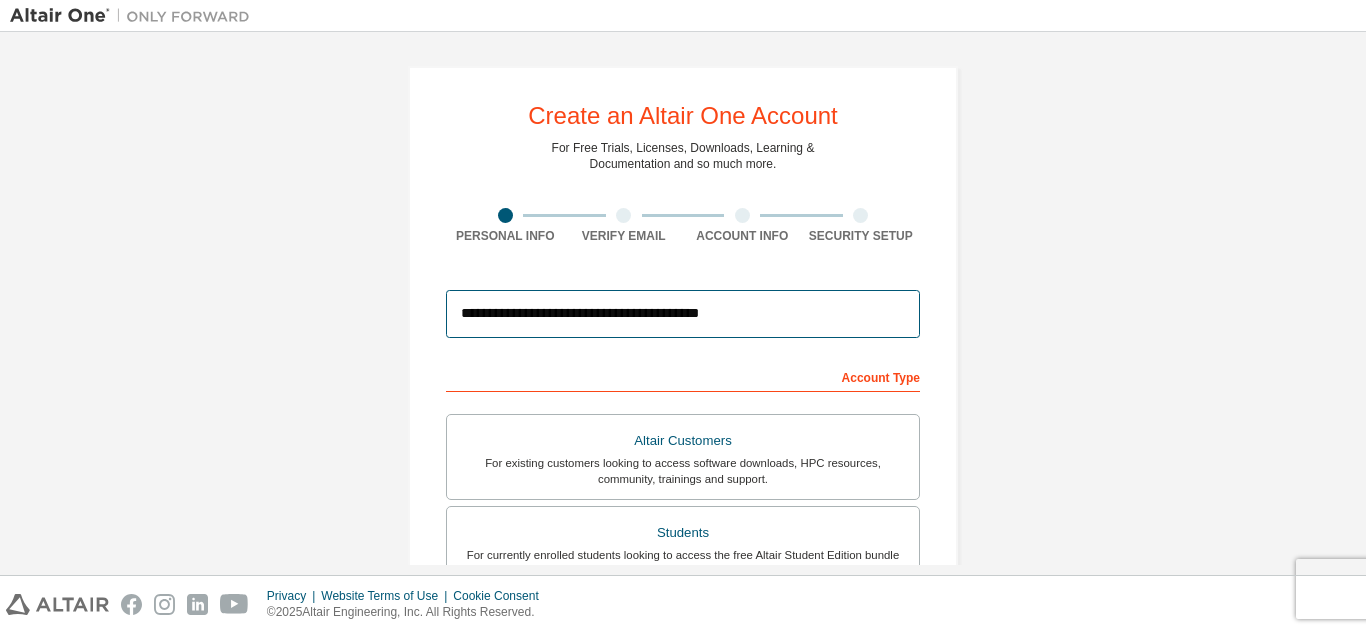 drag, startPoint x: 767, startPoint y: 311, endPoint x: 369, endPoint y: 338, distance: 398.91476 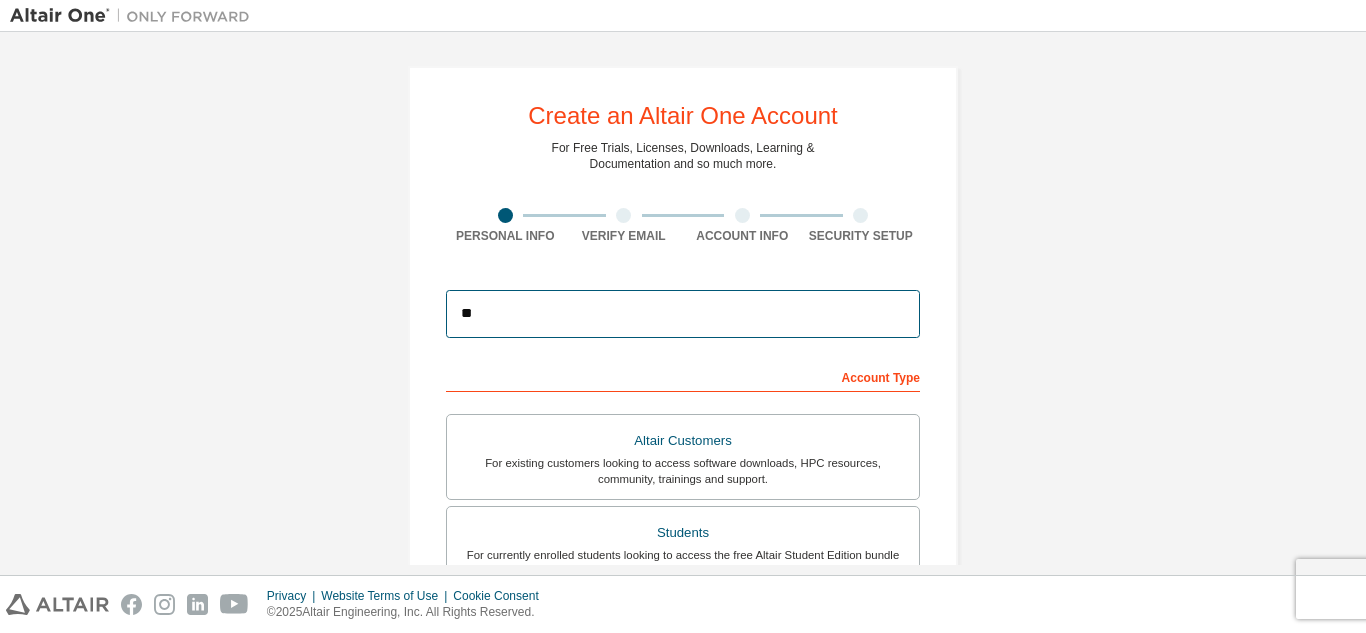 type on "**********" 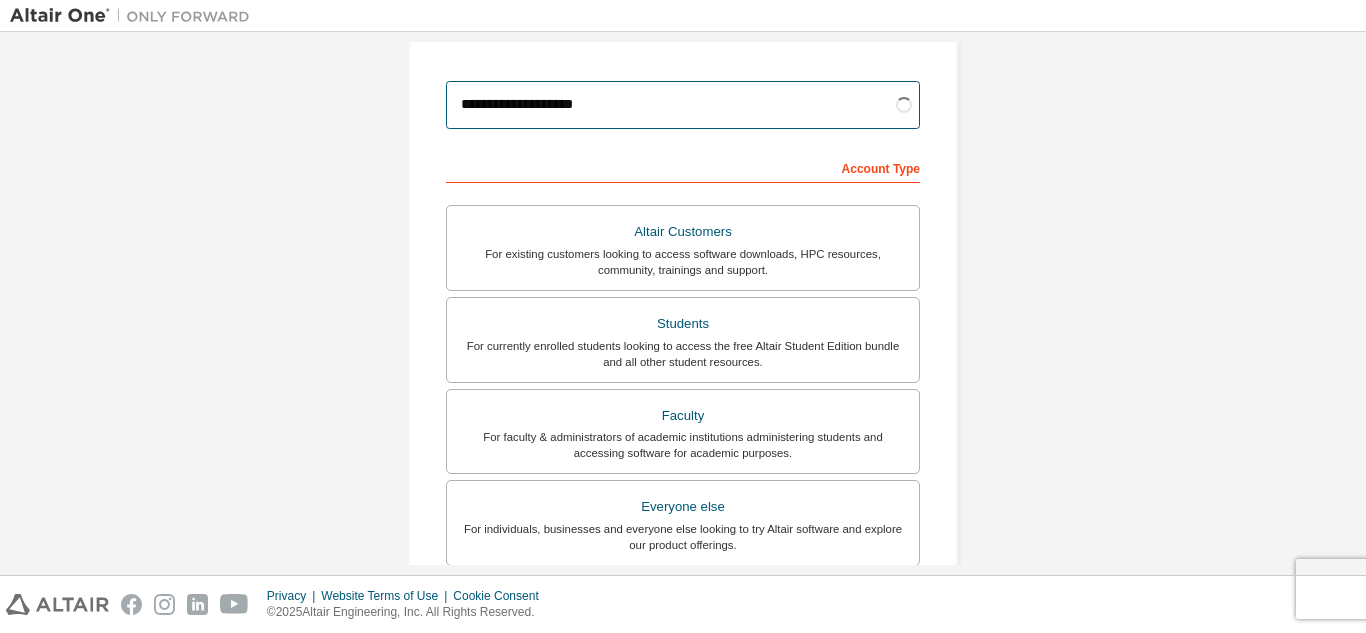 scroll, scrollTop: 217, scrollLeft: 0, axis: vertical 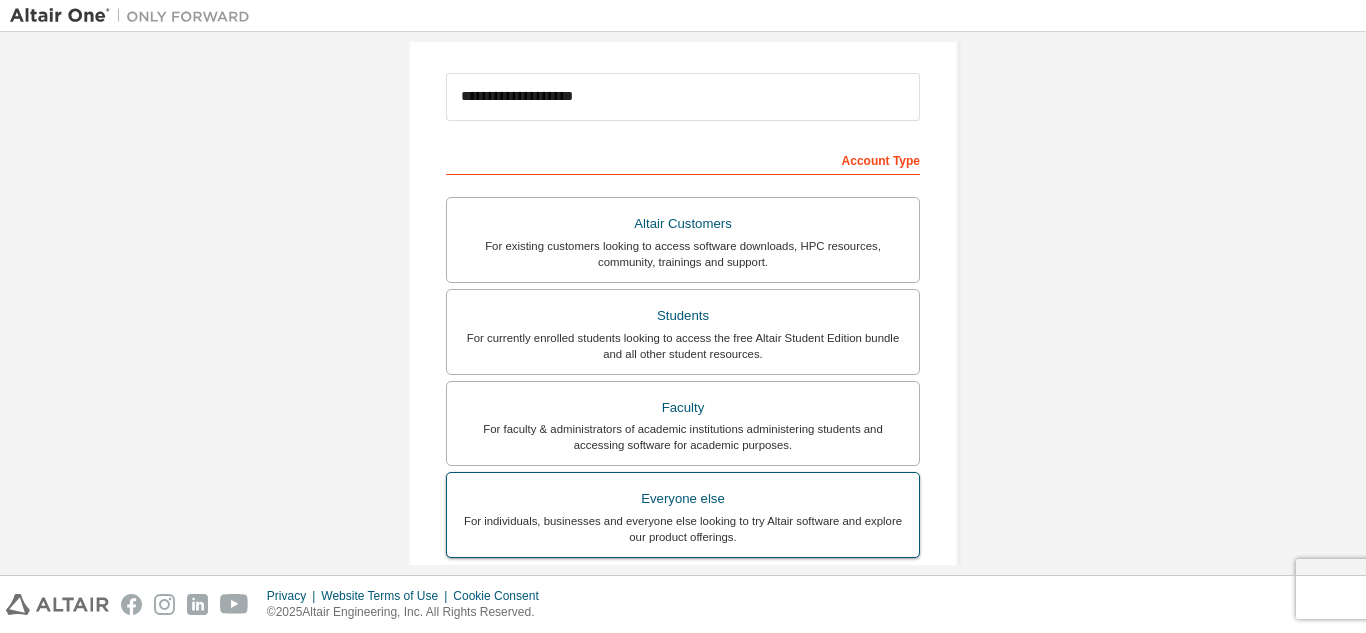 click on "For individuals, businesses and everyone else looking to try Altair software and explore our product offerings." at bounding box center (683, 529) 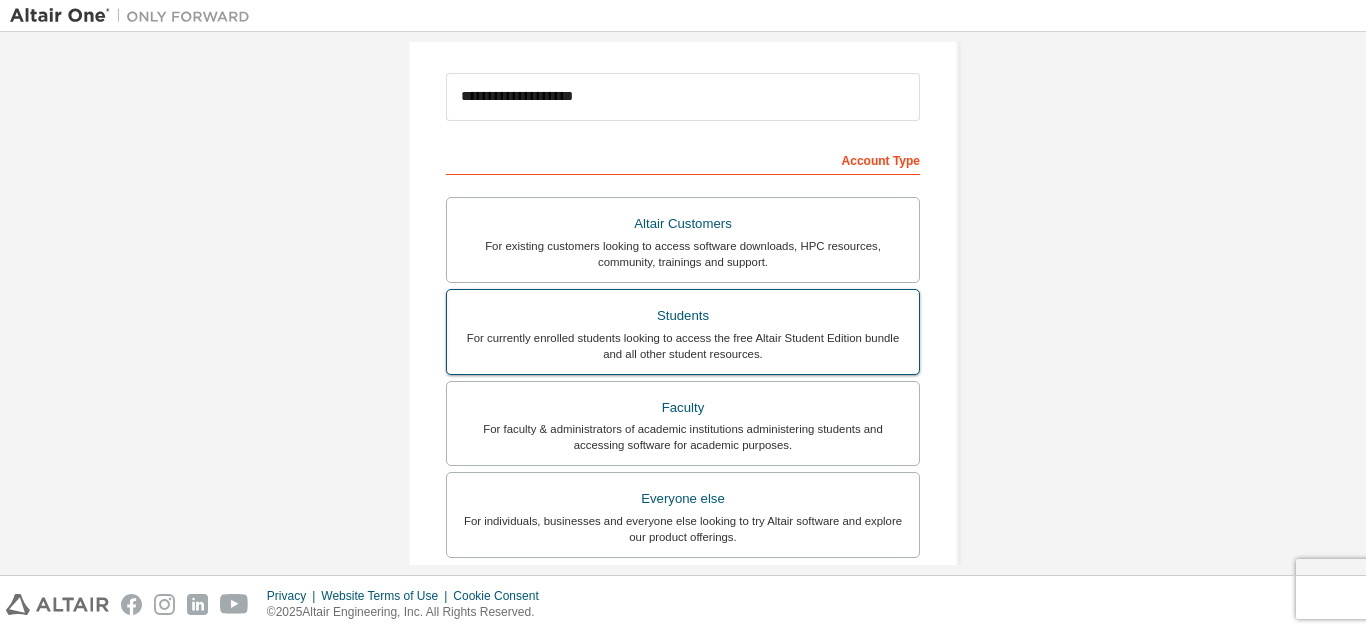 click on "Students" at bounding box center (683, 316) 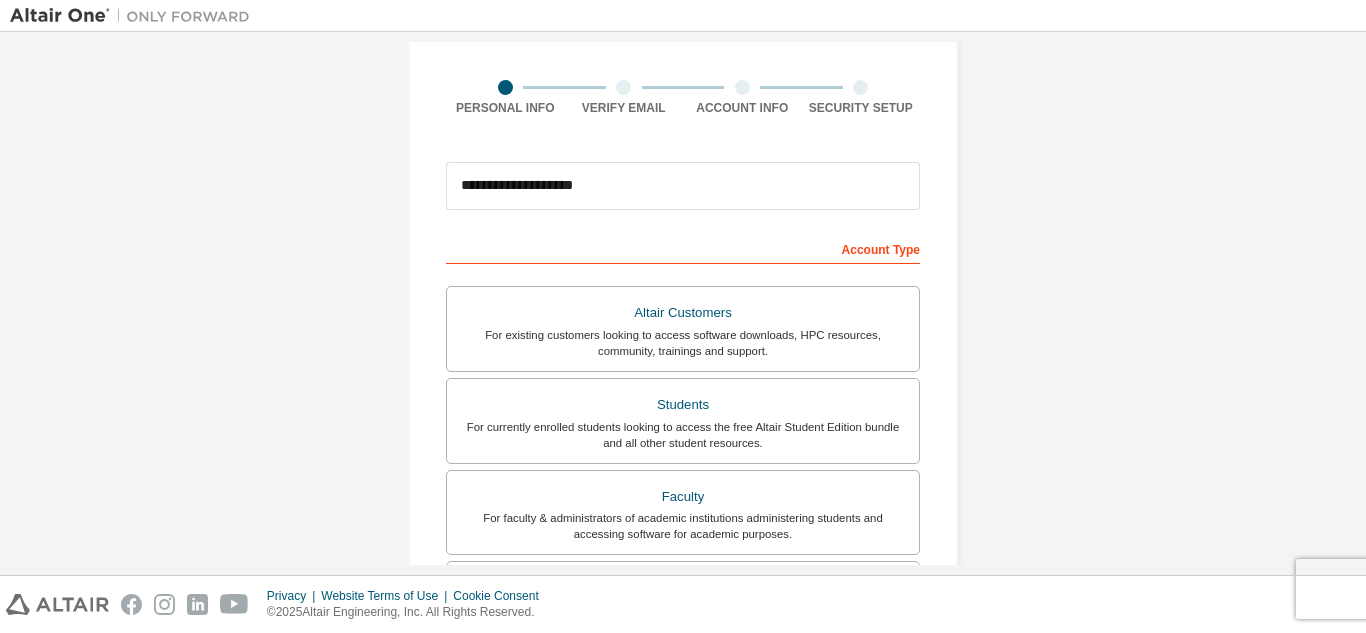 scroll, scrollTop: 119, scrollLeft: 0, axis: vertical 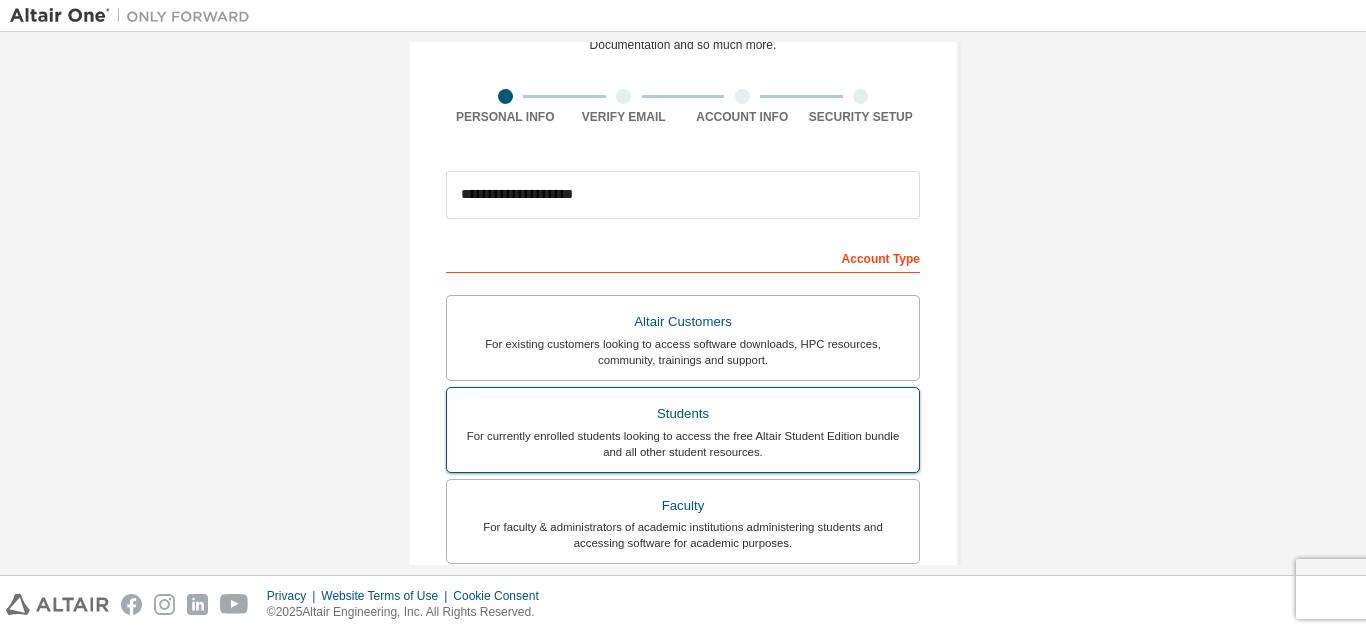 click on "For currently enrolled students looking to access the free Altair Student Edition bundle and all other student resources." at bounding box center [683, 444] 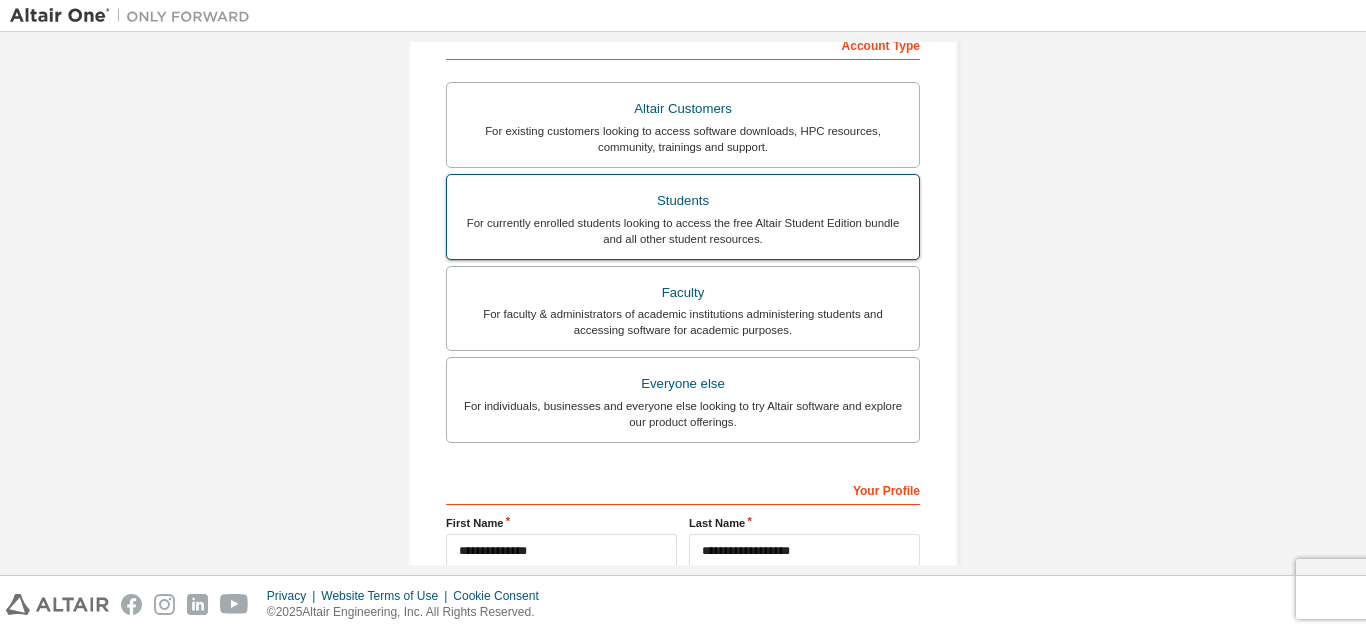 scroll, scrollTop: 269, scrollLeft: 0, axis: vertical 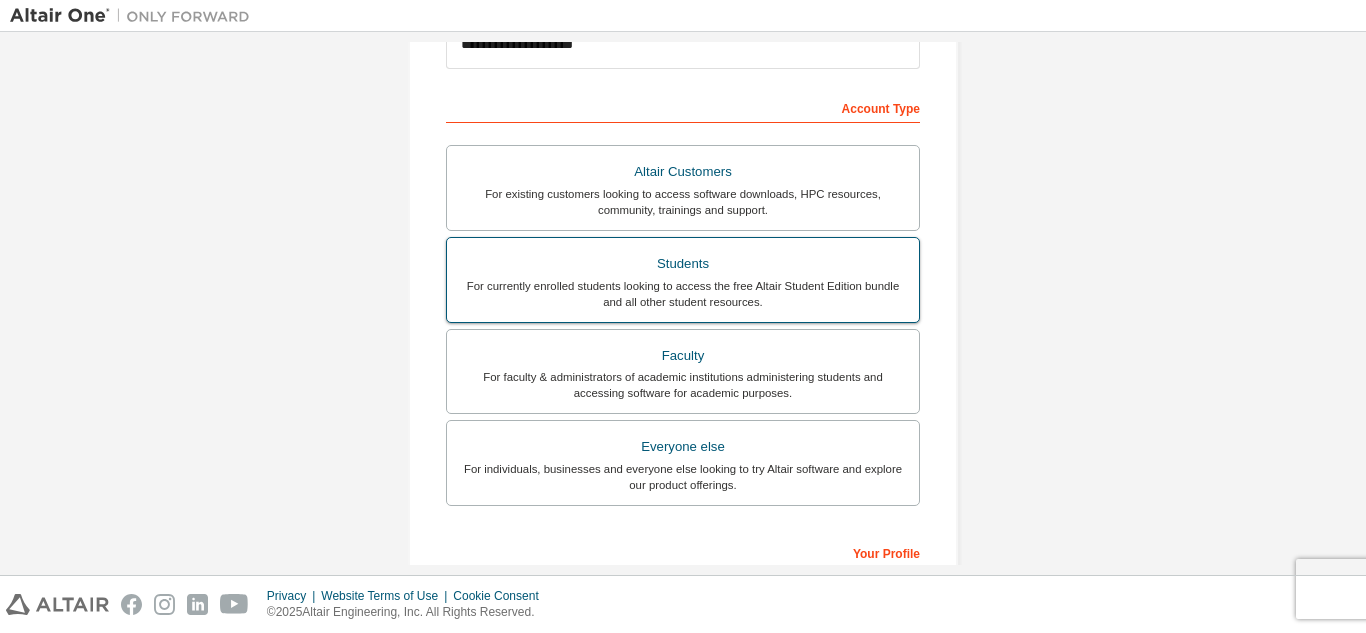 click on "Students For currently enrolled students looking to access the free Altair Student Edition bundle and all other student resources." at bounding box center [683, 280] 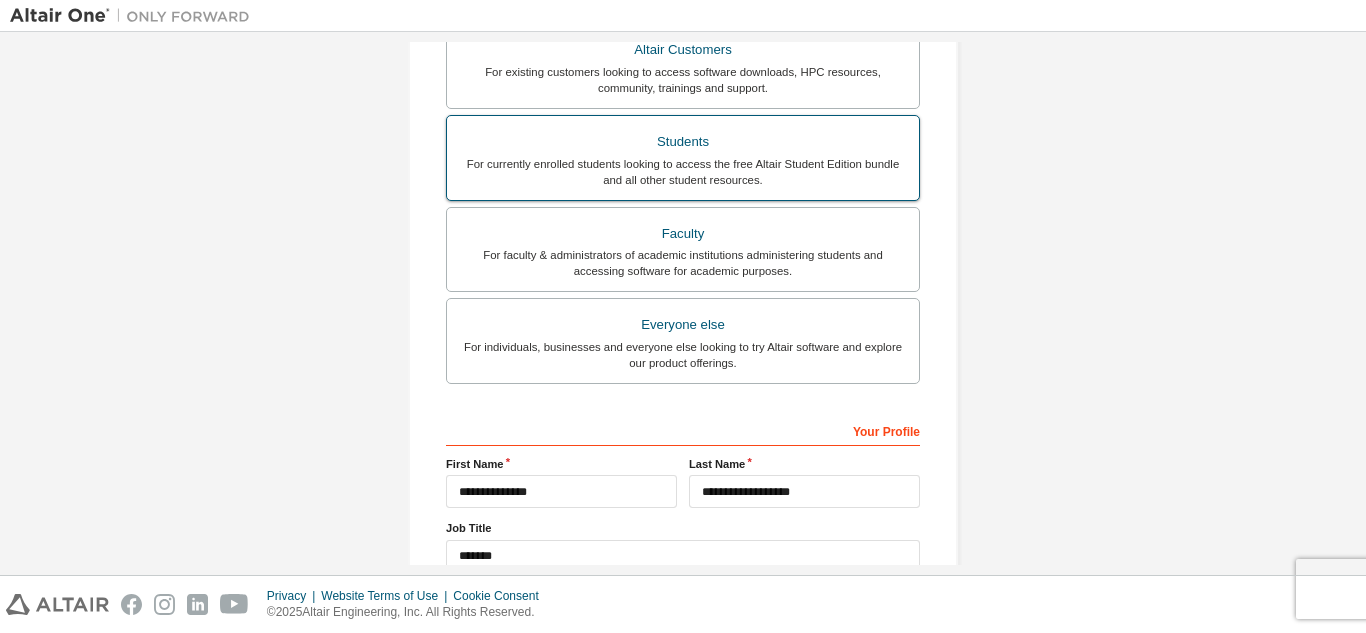 scroll, scrollTop: 353, scrollLeft: 0, axis: vertical 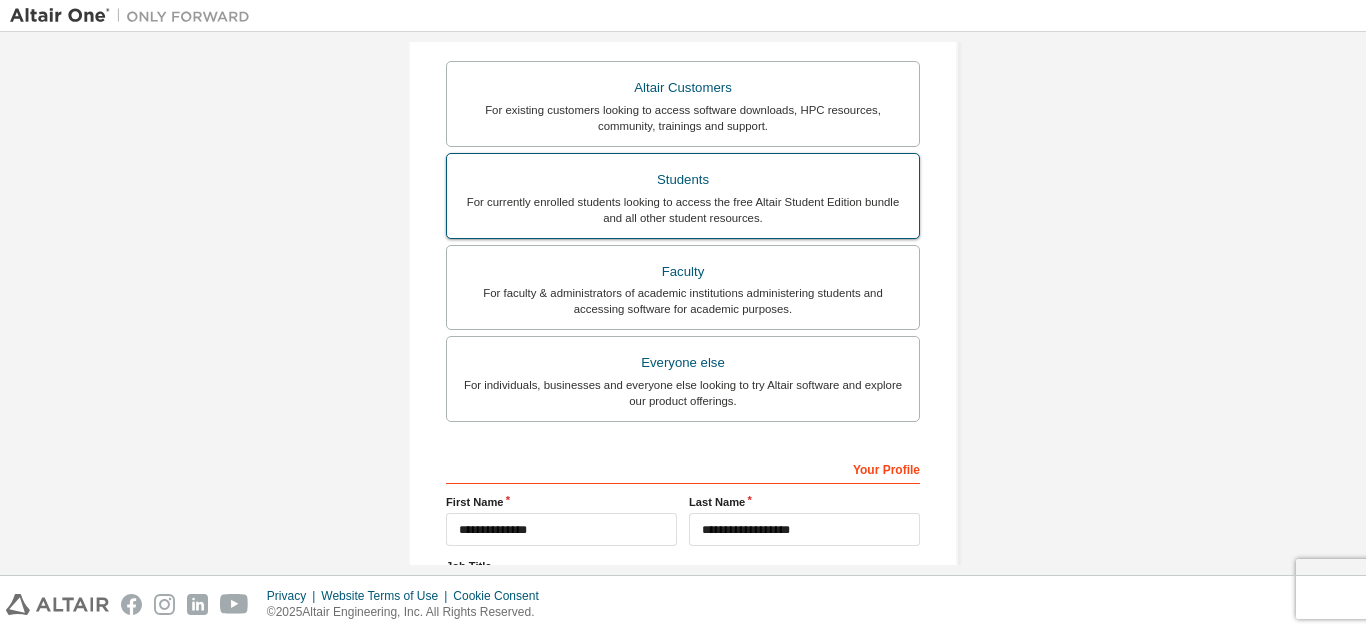 click on "For currently enrolled students looking to access the free Altair Student Edition bundle and all other student resources." at bounding box center (683, 210) 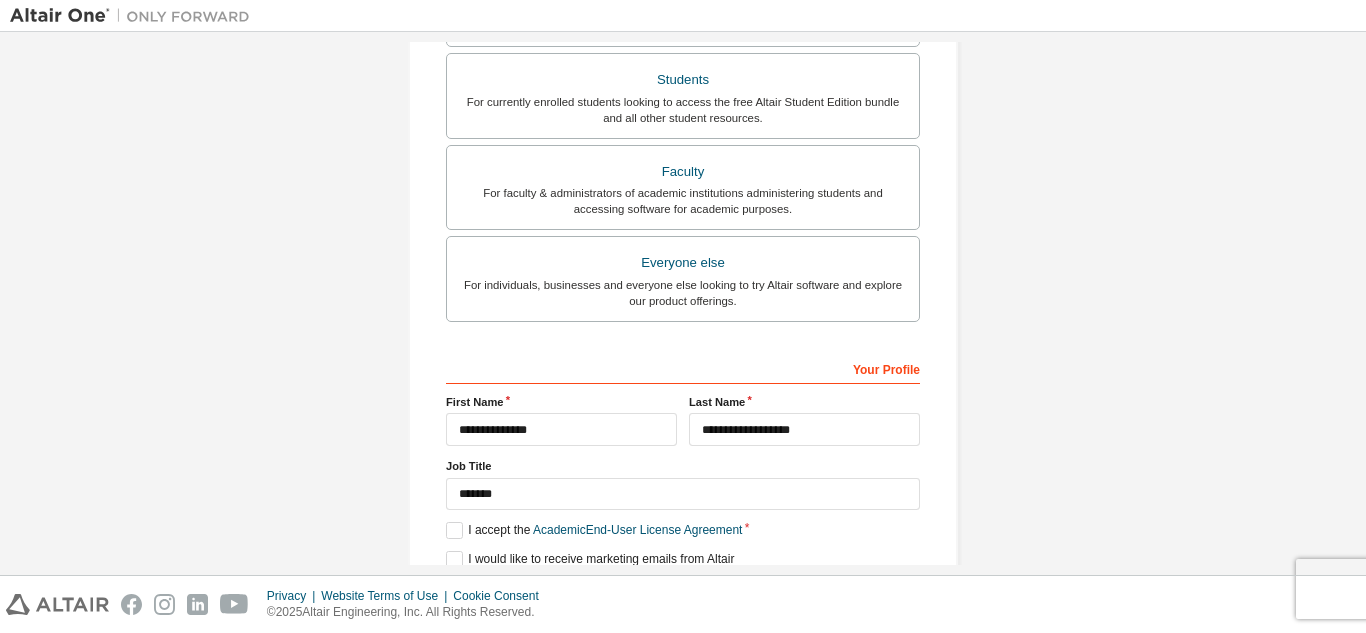 scroll, scrollTop: 450, scrollLeft: 0, axis: vertical 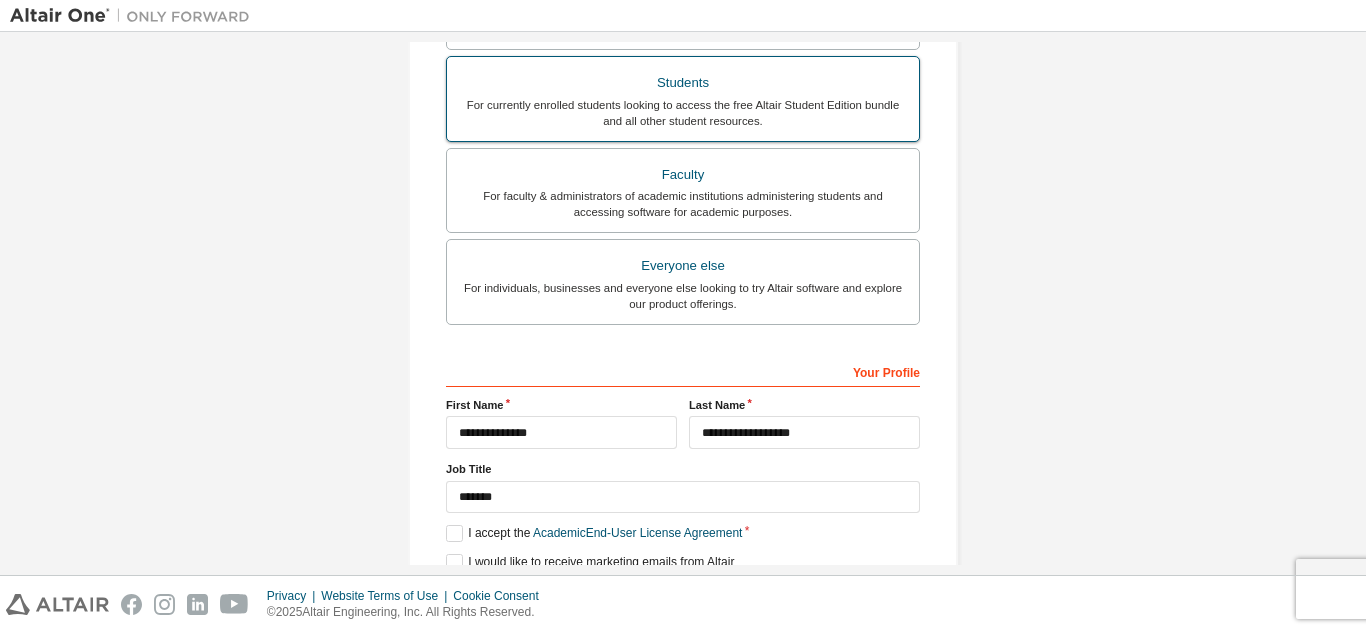 click on "For currently enrolled students looking to access the free Altair Student Edition bundle and all other student resources." at bounding box center (683, 113) 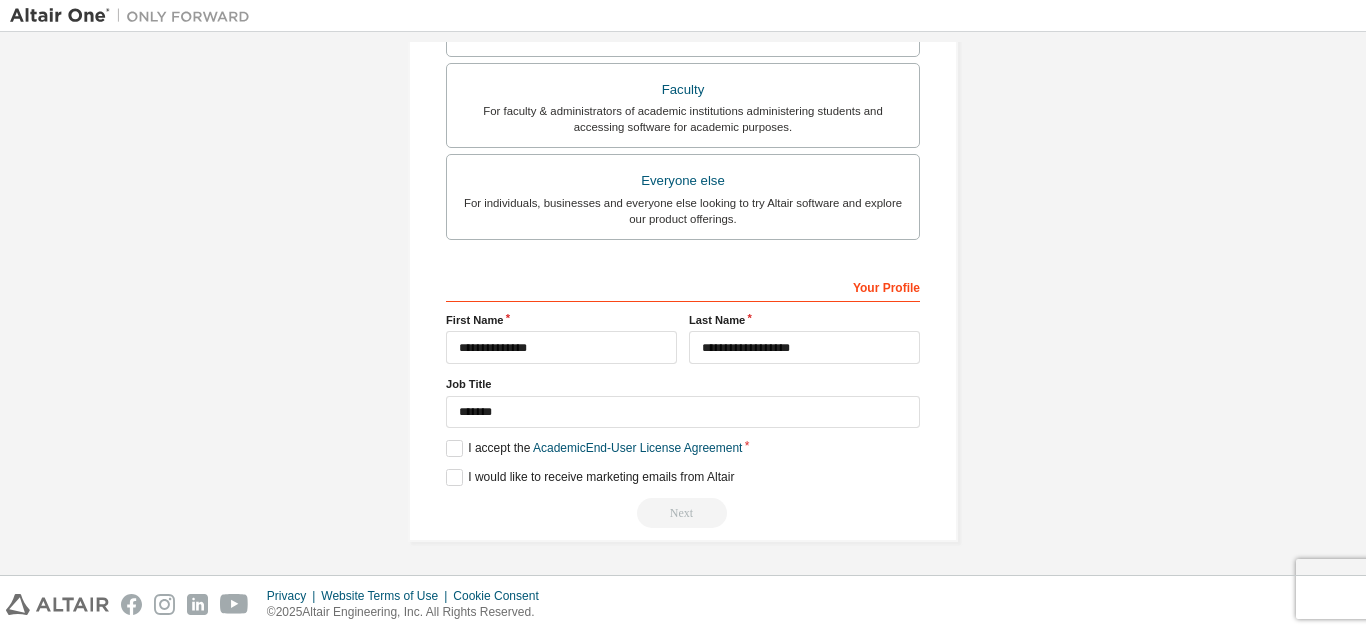 scroll, scrollTop: 536, scrollLeft: 0, axis: vertical 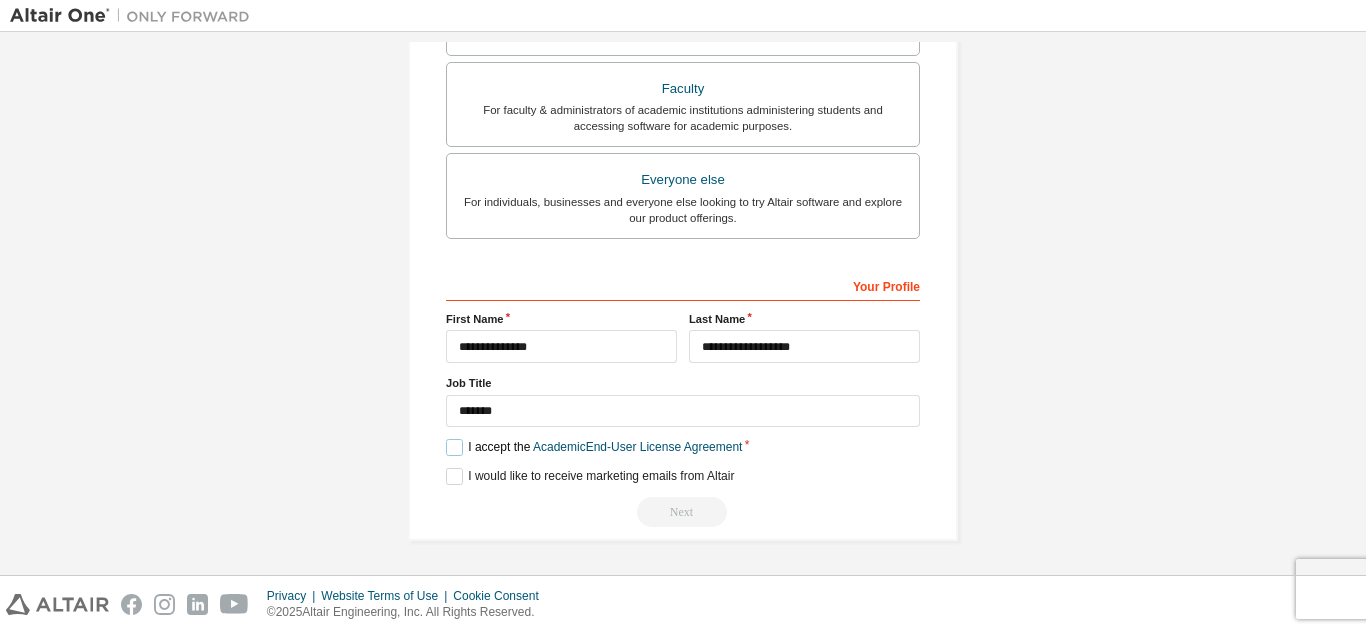 click on "I accept the   Academic   End-User License Agreement" at bounding box center (594, 447) 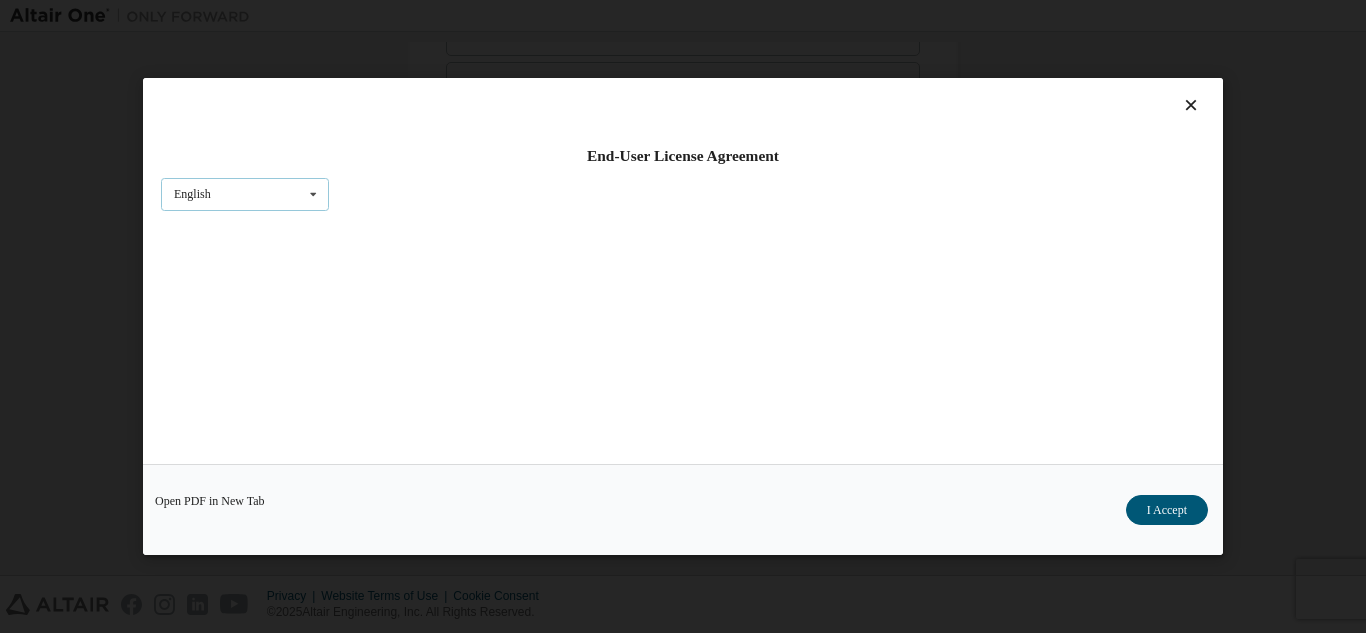 click on "English English" at bounding box center (245, 194) 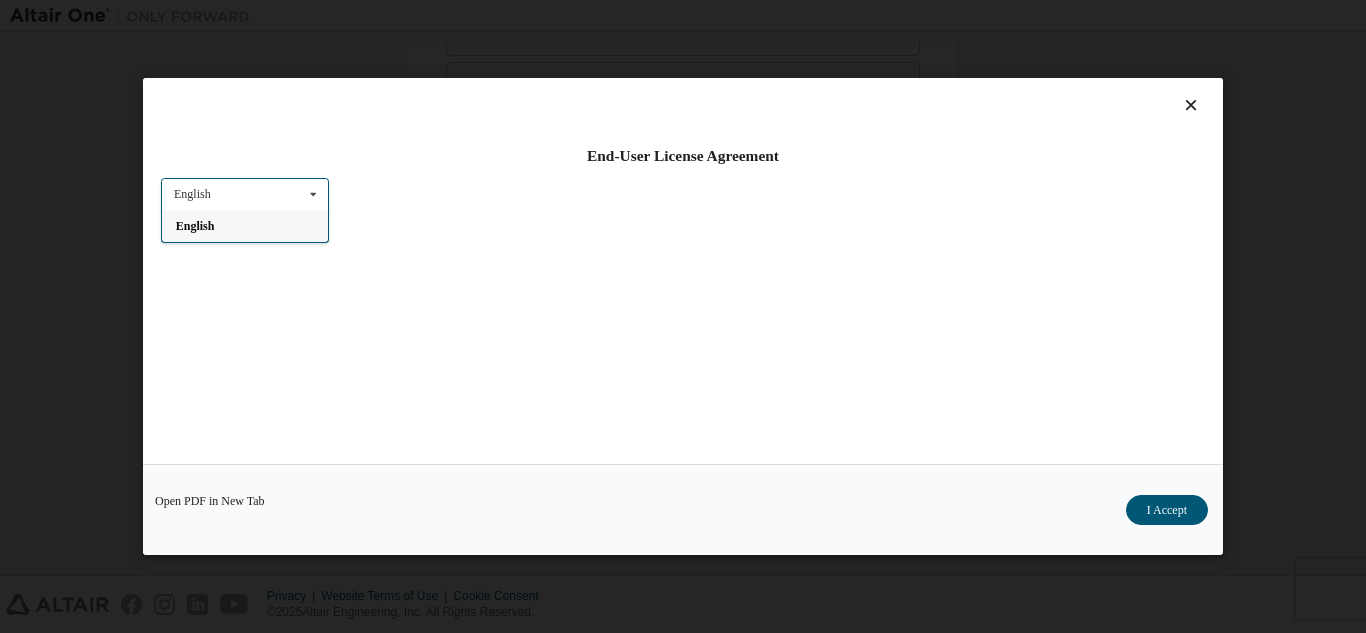 click on "English" at bounding box center (245, 226) 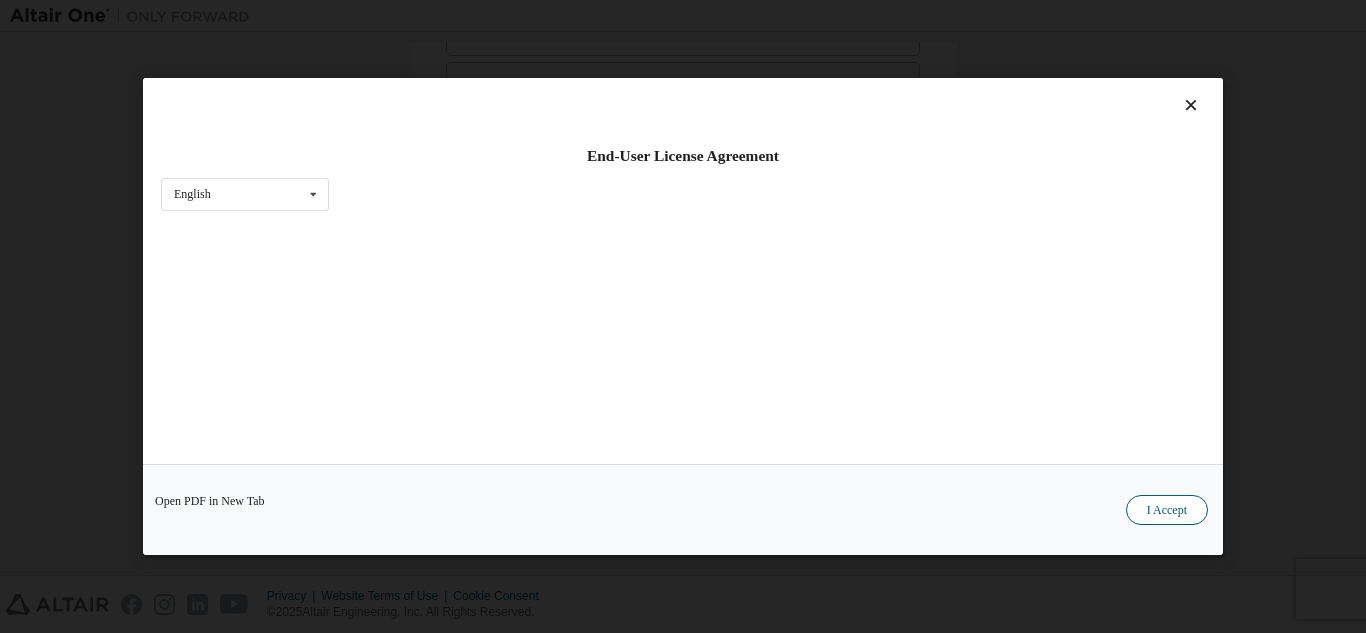 click on "I Accept" at bounding box center (1167, 510) 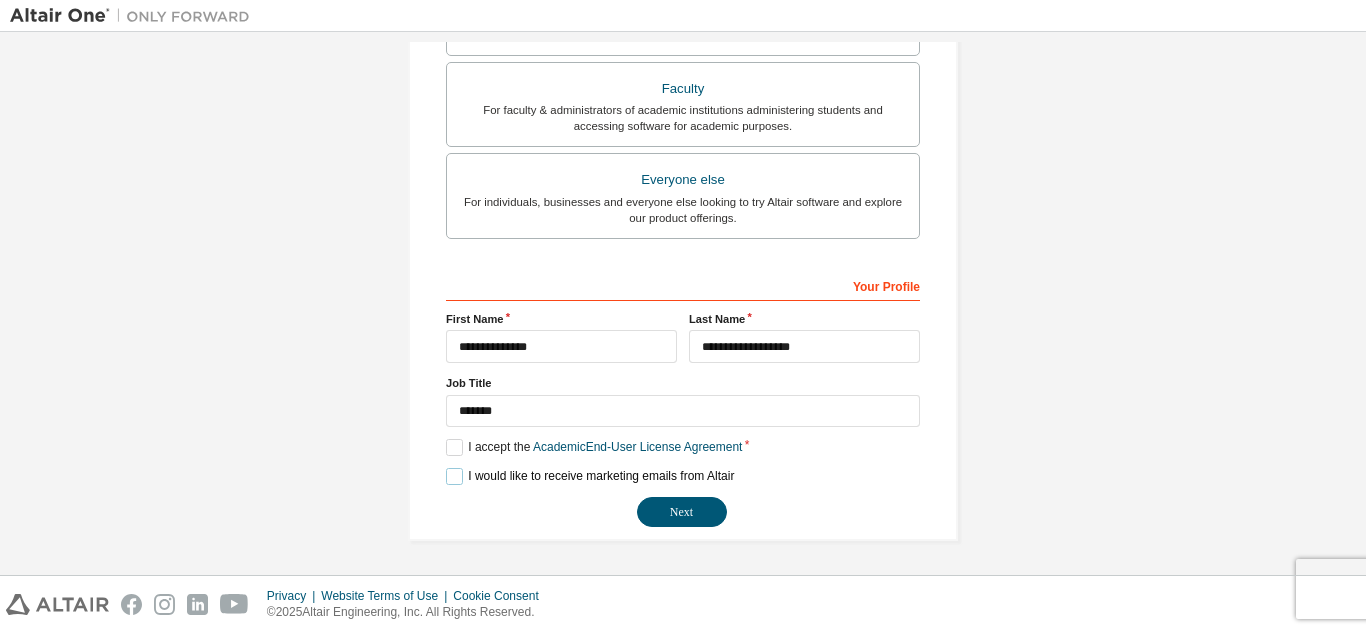 click on "I would like to receive marketing emails from Altair" at bounding box center (590, 476) 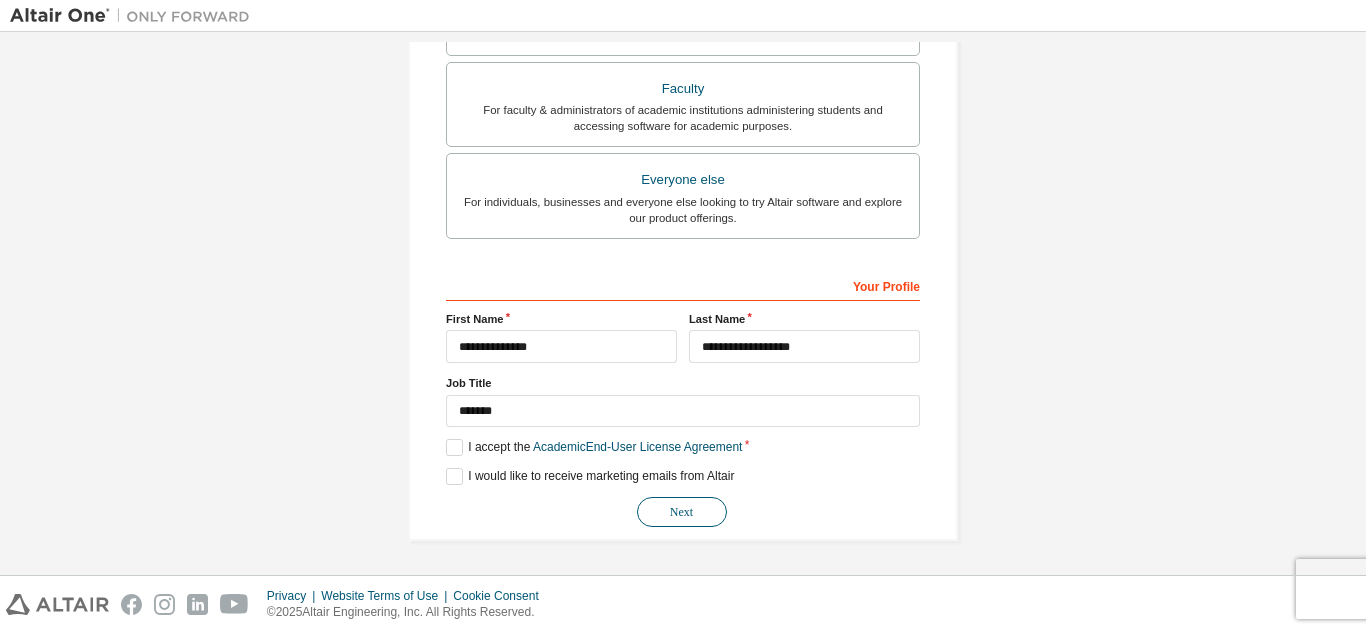 click on "Next" at bounding box center [682, 512] 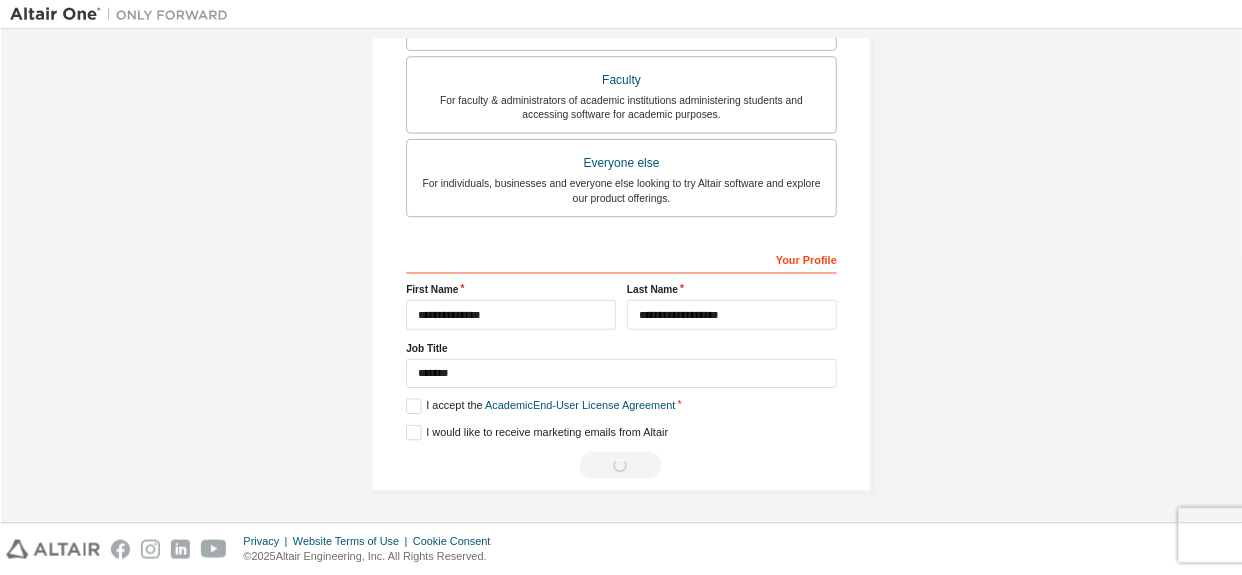 scroll, scrollTop: 0, scrollLeft: 0, axis: both 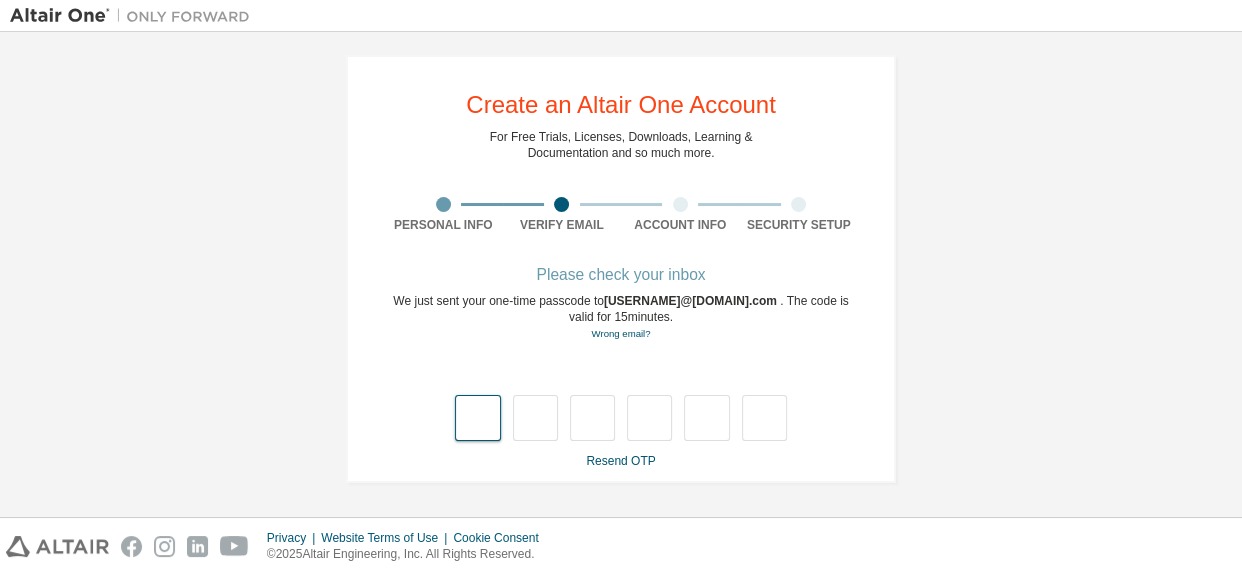 click at bounding box center (477, 418) 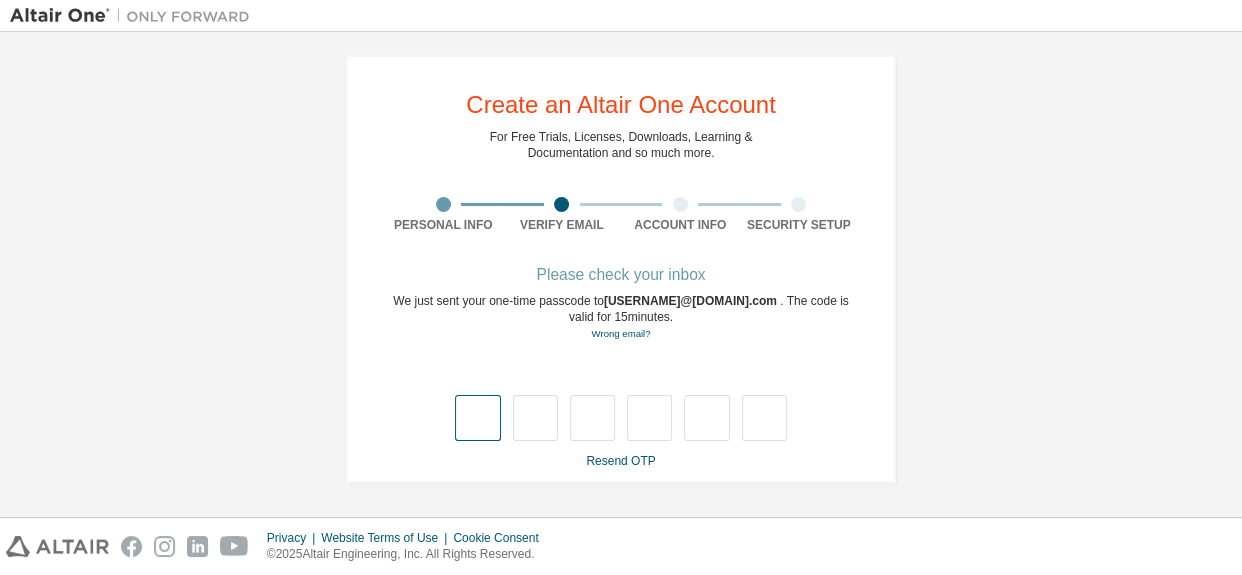 type on "*" 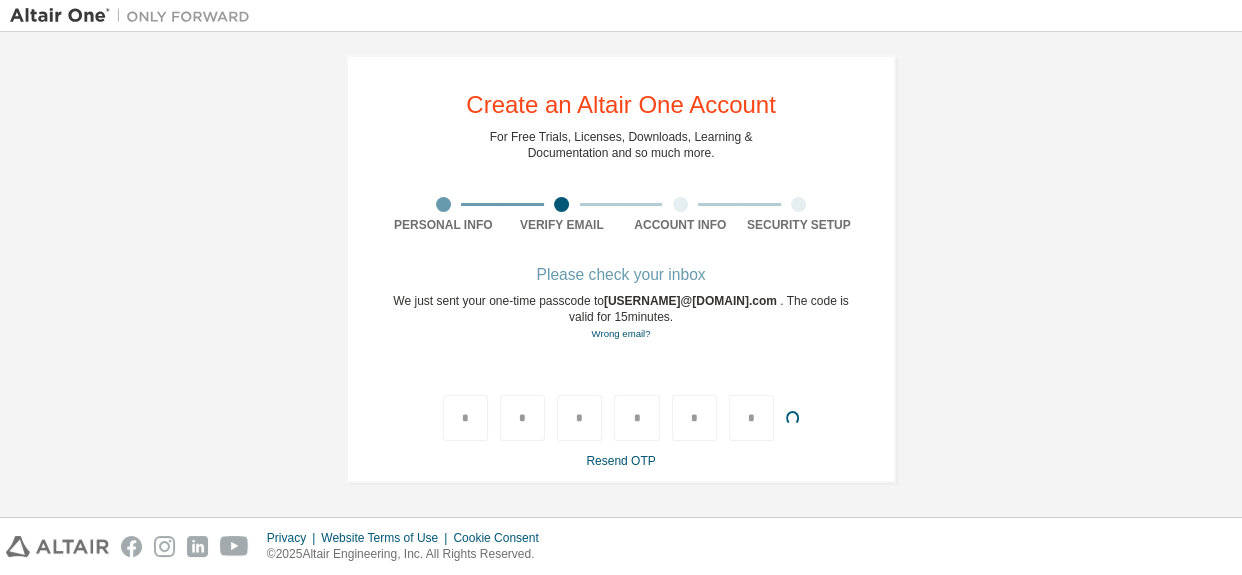 scroll, scrollTop: 0, scrollLeft: 0, axis: both 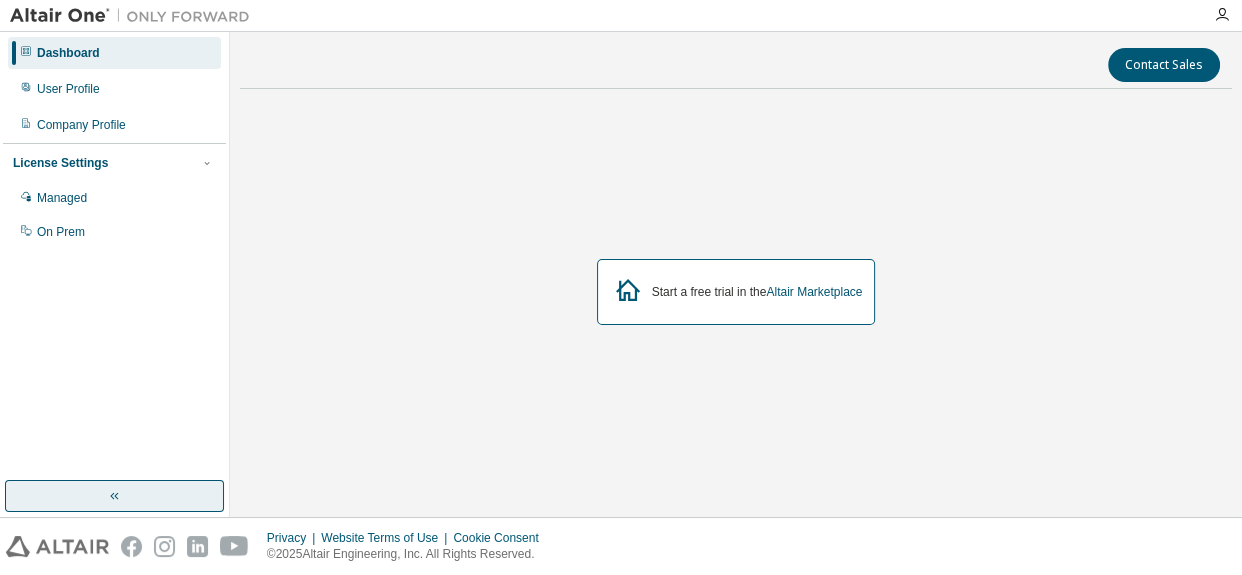 click at bounding box center [114, 496] 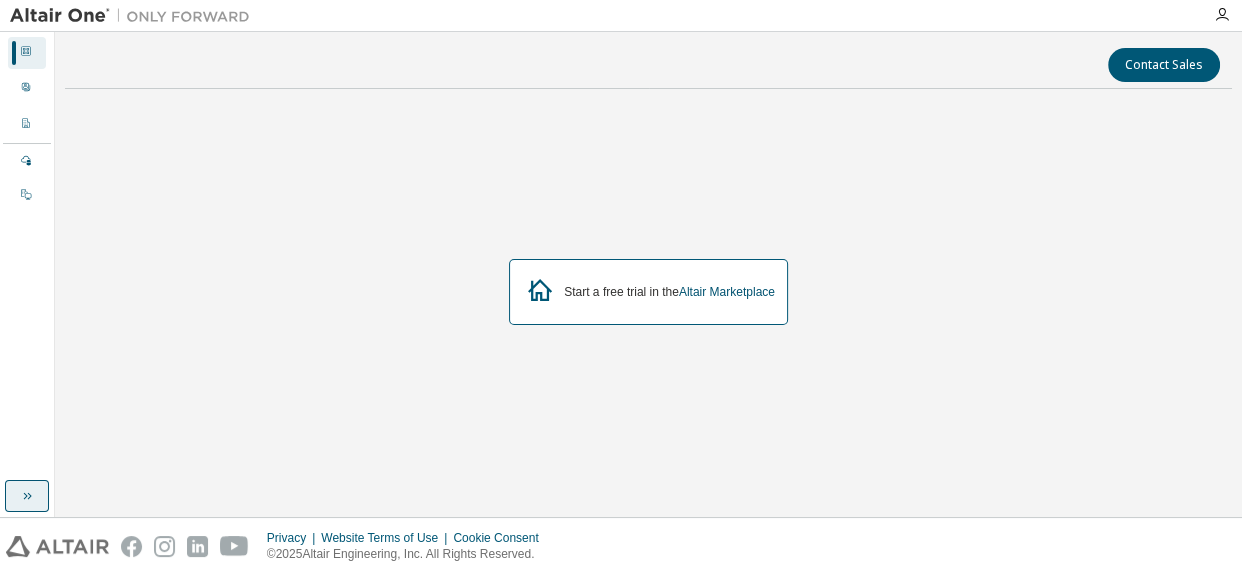 click on "Contact Sales Start a free trial in the  Altair Marketplace" at bounding box center [648, 274] 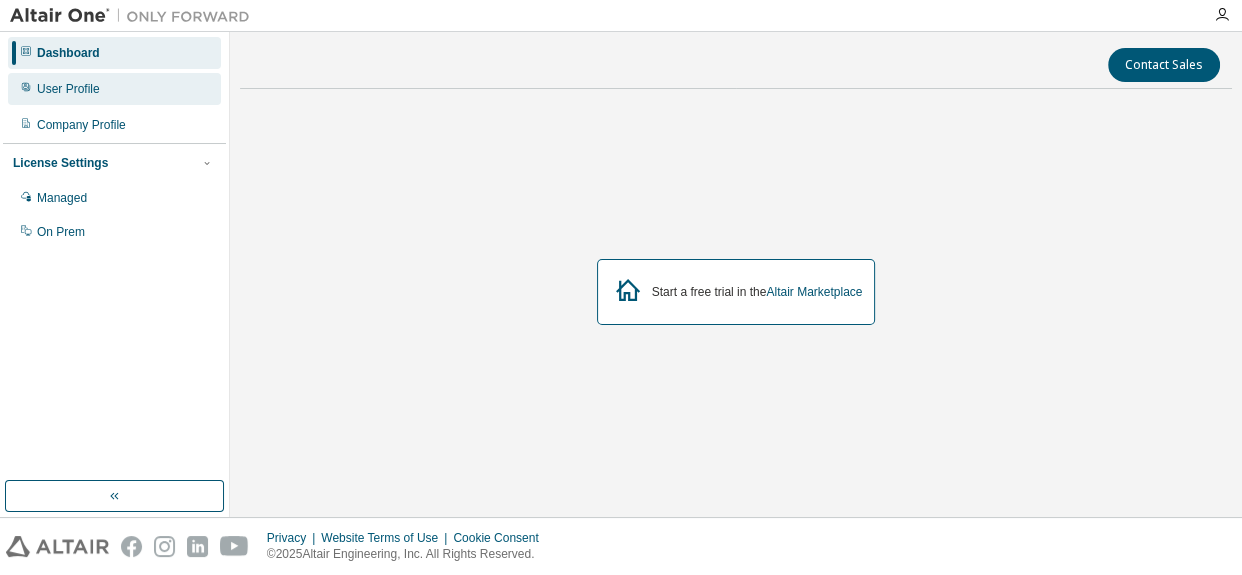 click on "User Profile" at bounding box center [68, 89] 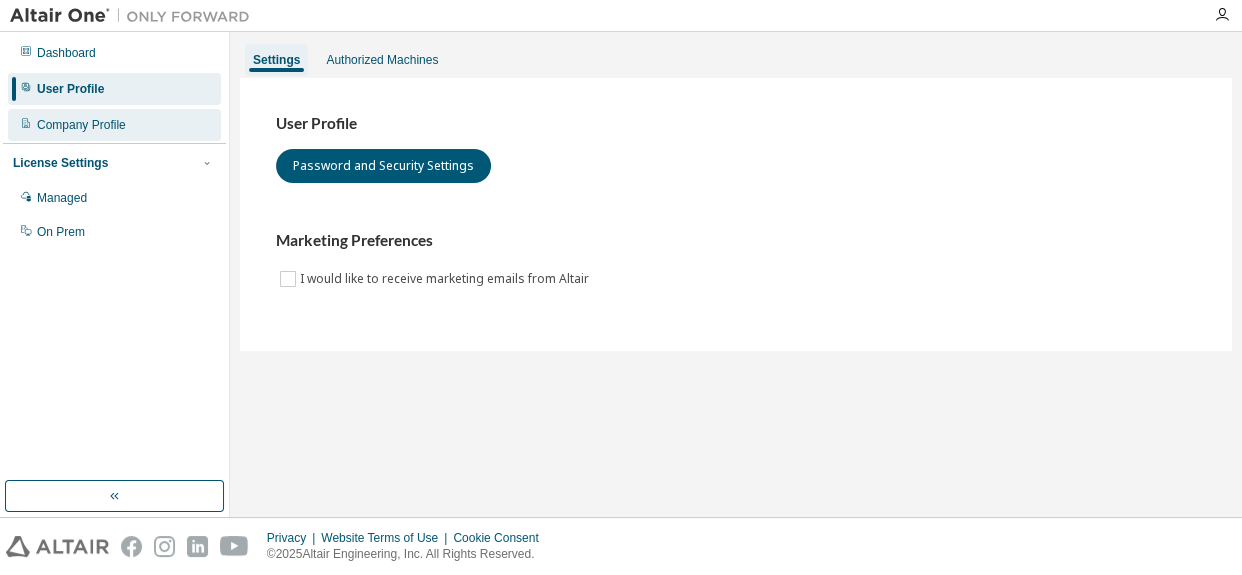 click on "Company Profile" at bounding box center (81, 125) 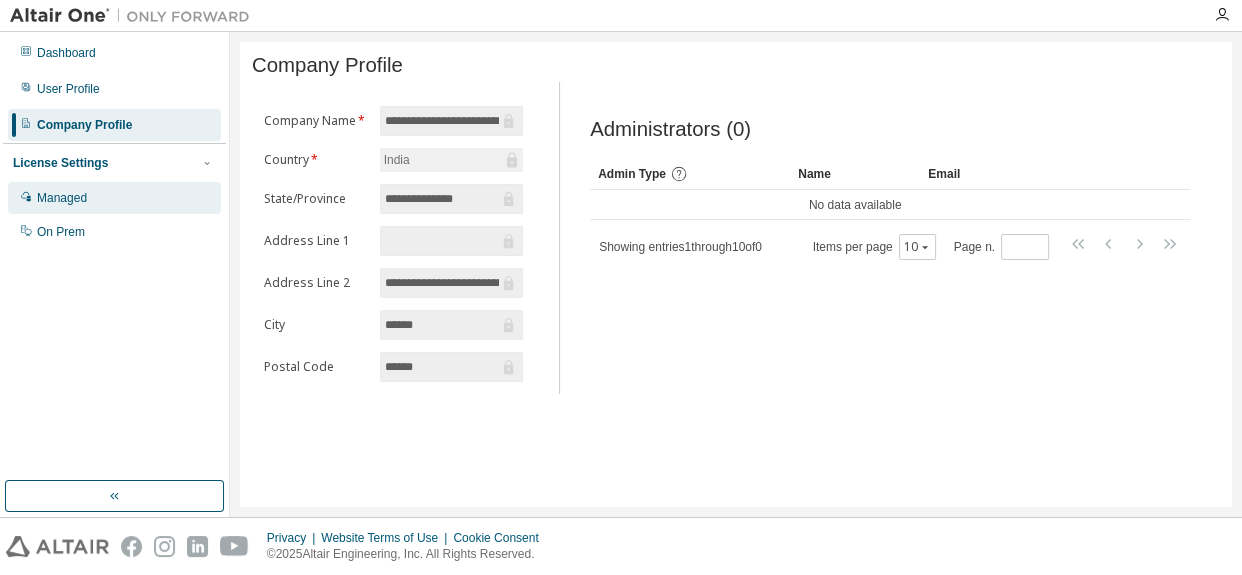 click on "Managed" at bounding box center [62, 198] 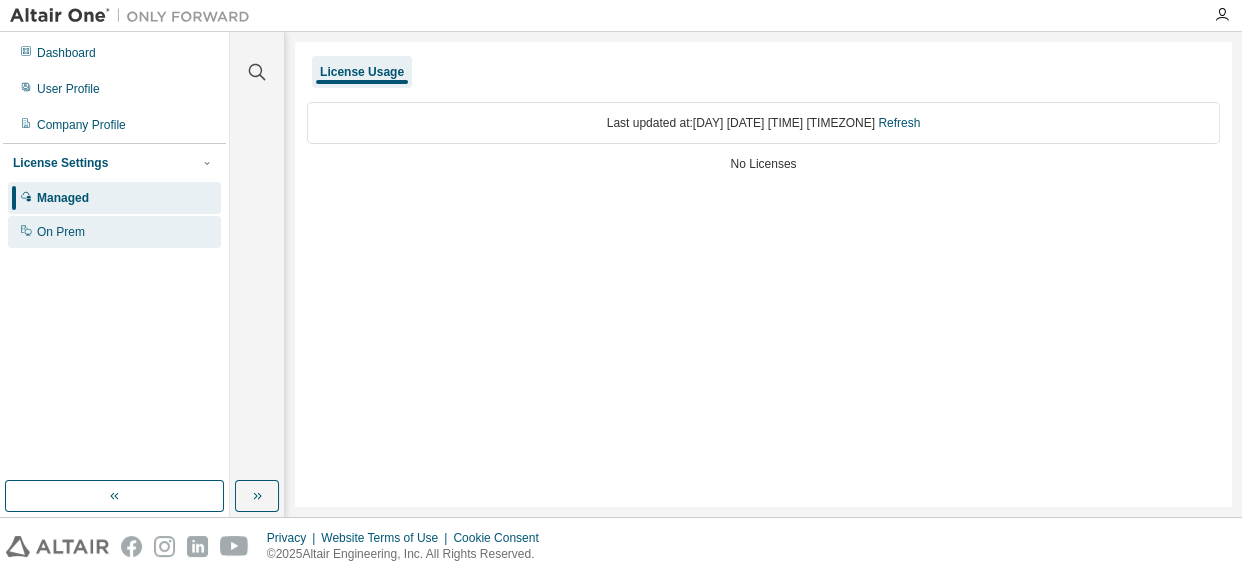 click on "On Prem" at bounding box center [61, 232] 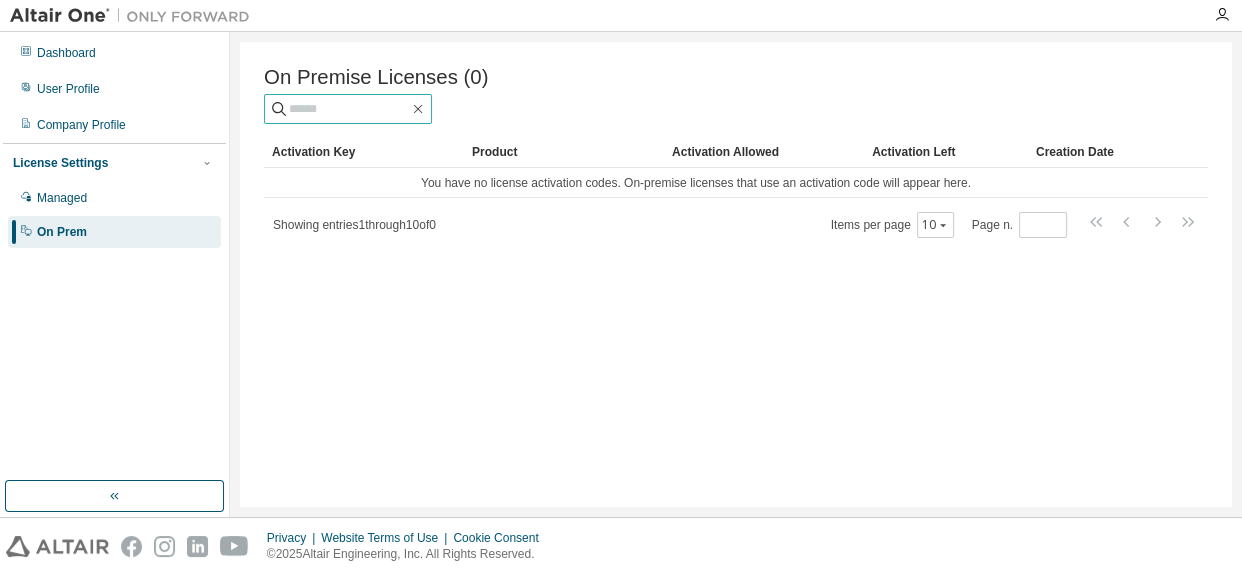 click at bounding box center [349, 109] 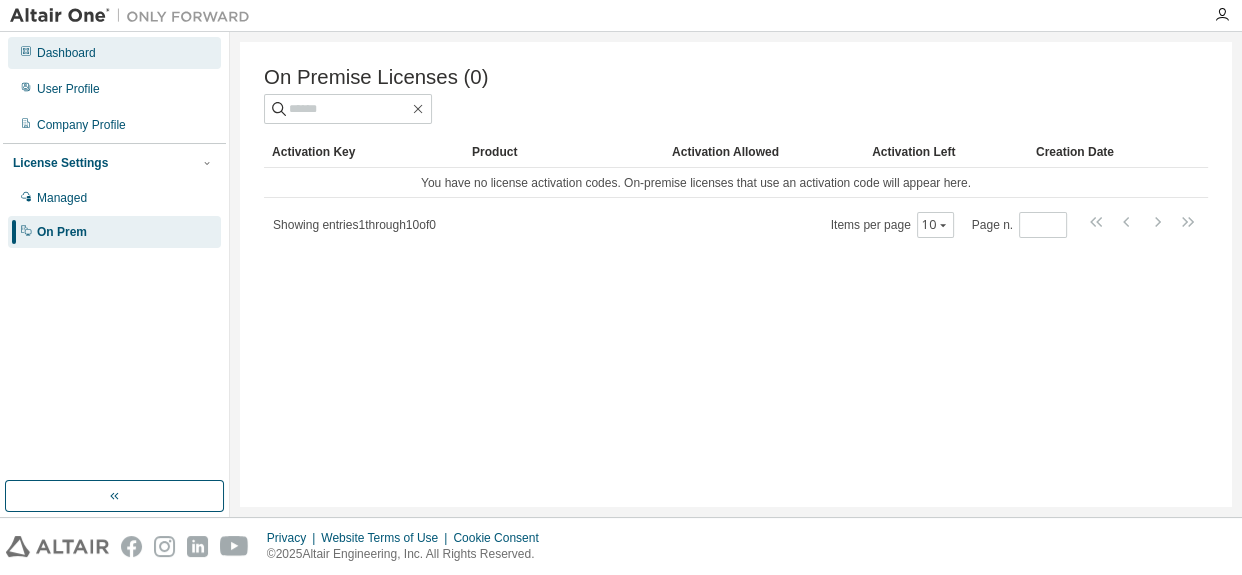click on "Dashboard" at bounding box center [114, 53] 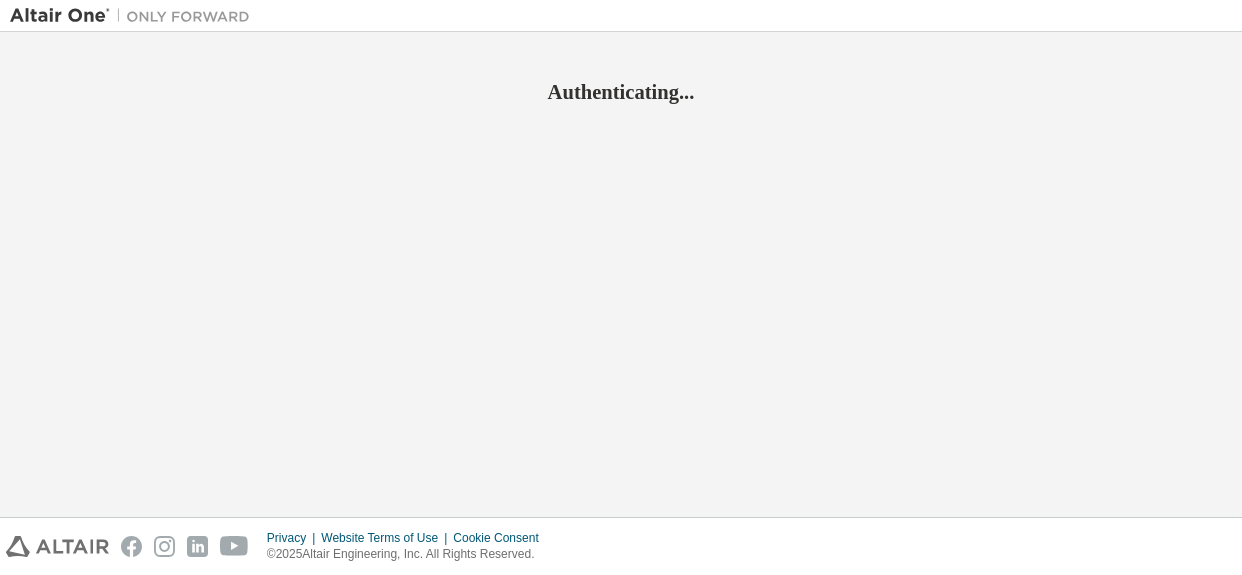 scroll, scrollTop: 0, scrollLeft: 0, axis: both 